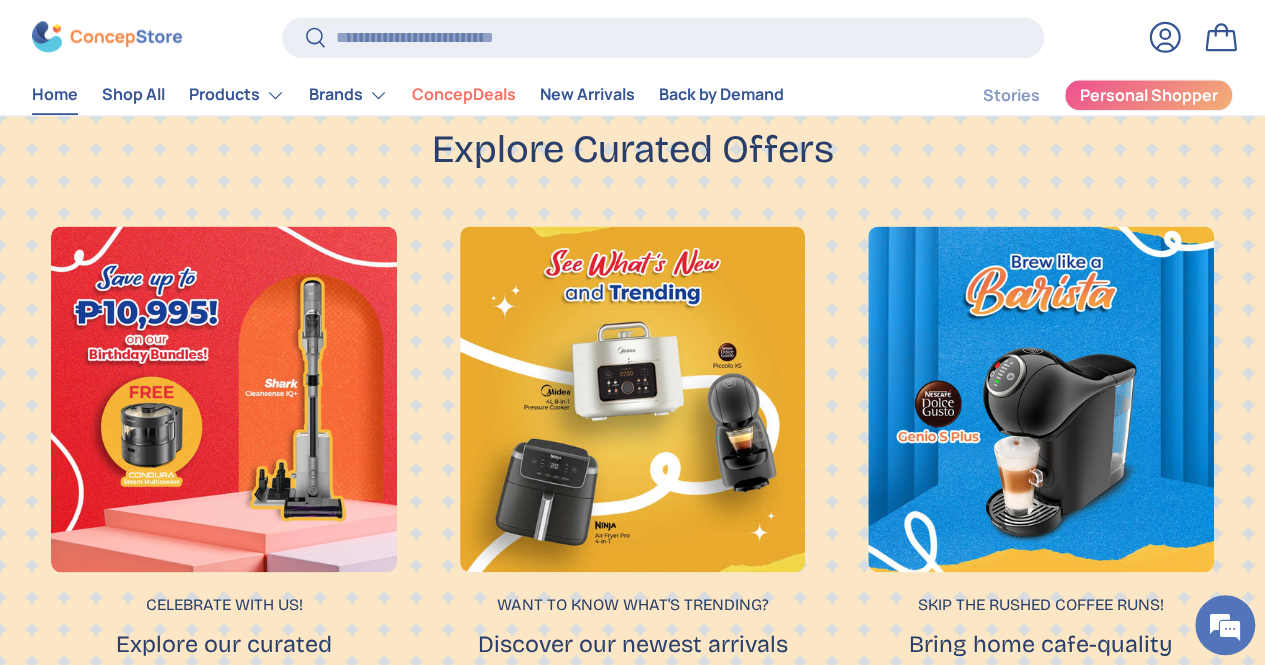 scroll, scrollTop: 1209, scrollLeft: 0, axis: vertical 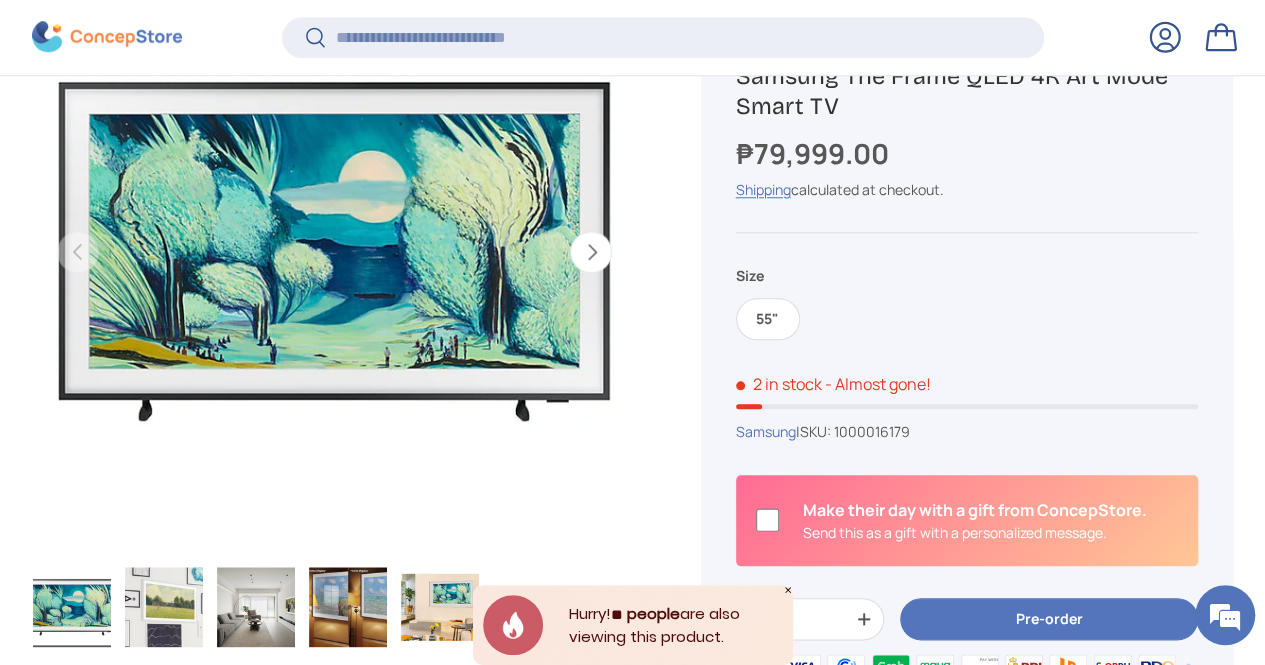 click on "Shipping  calculated at checkout." at bounding box center [967, 189] 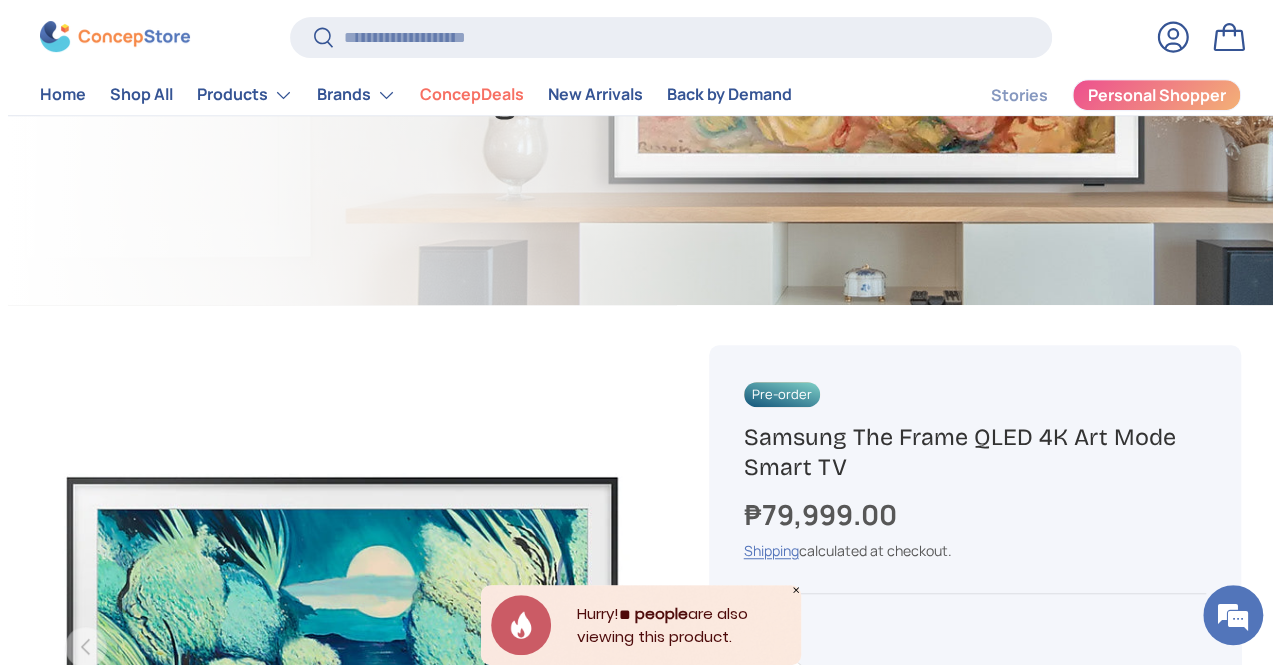 scroll, scrollTop: 300, scrollLeft: 0, axis: vertical 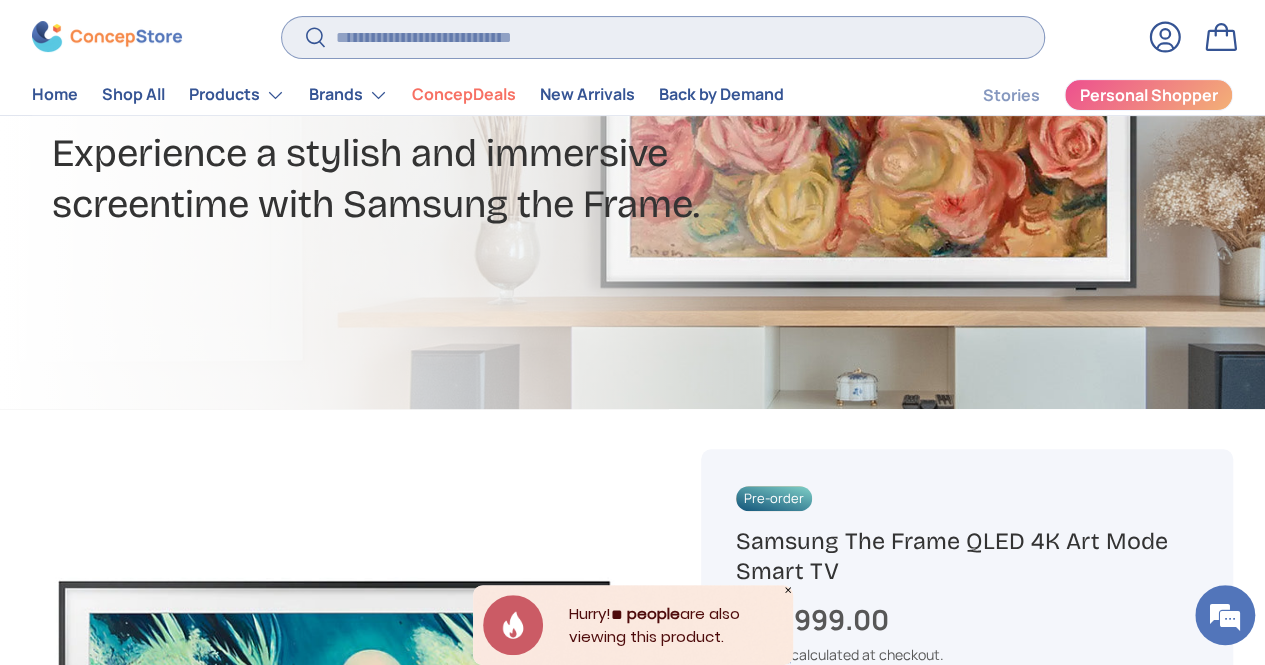 click on "Search" at bounding box center (663, 37) 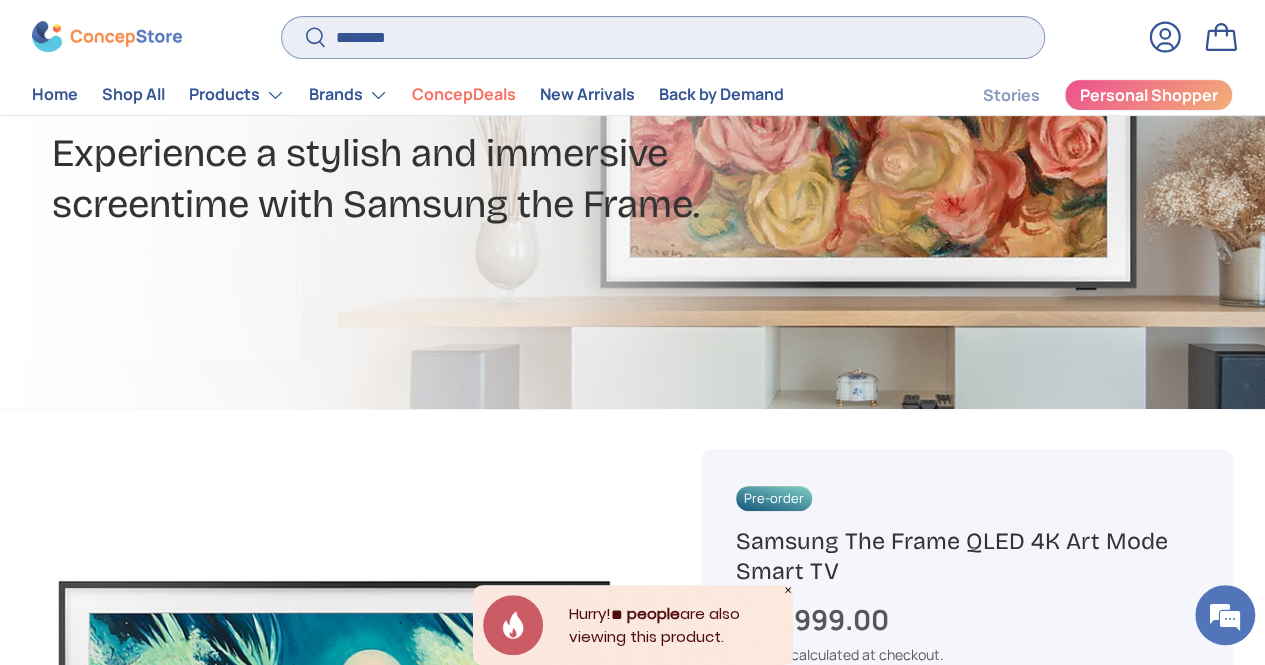 type on "*******" 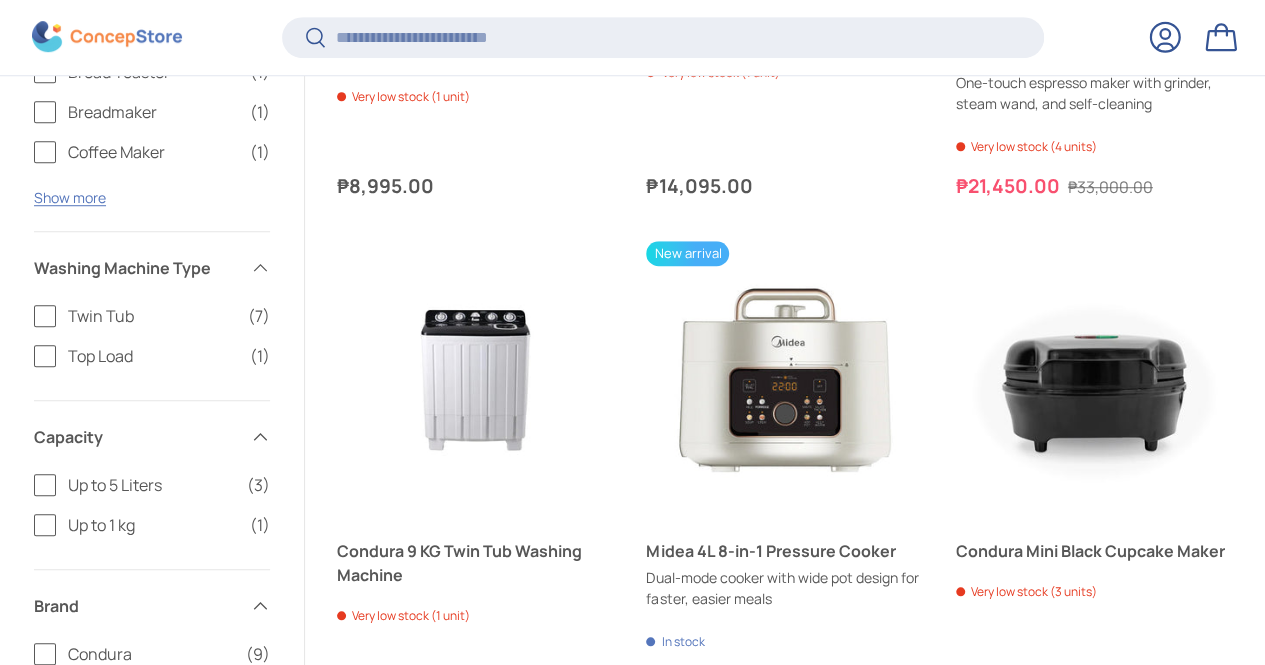 scroll, scrollTop: 659, scrollLeft: 0, axis: vertical 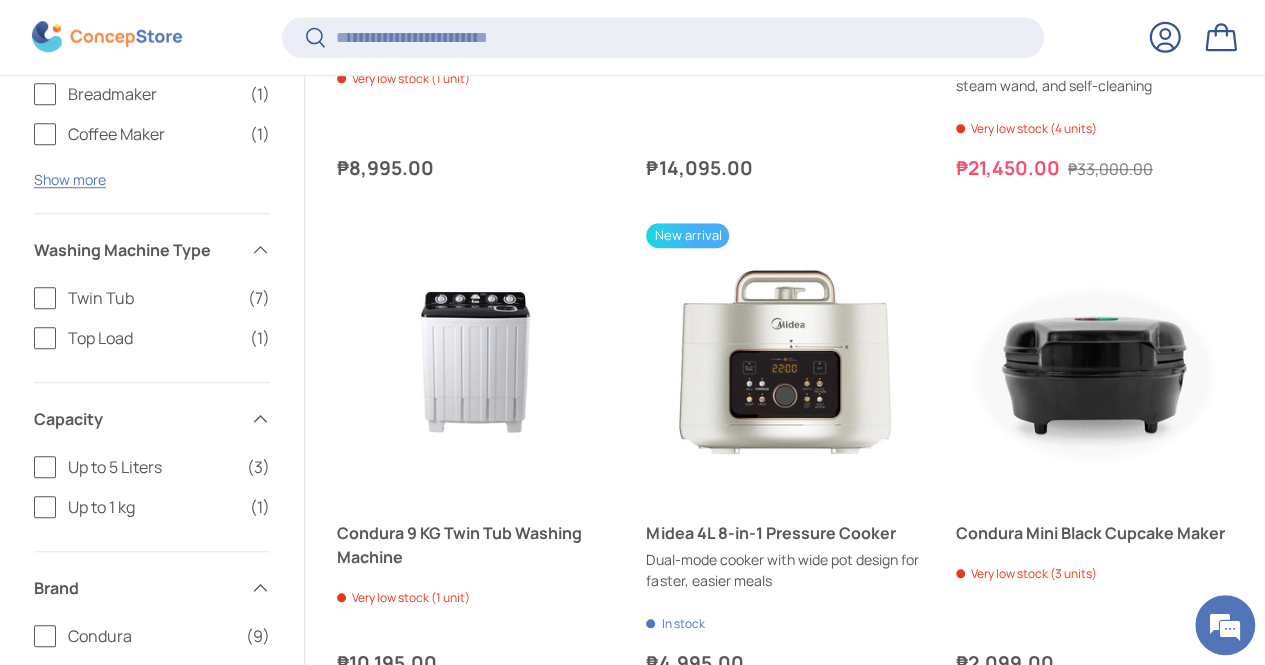 click at bounding box center [475, 856] 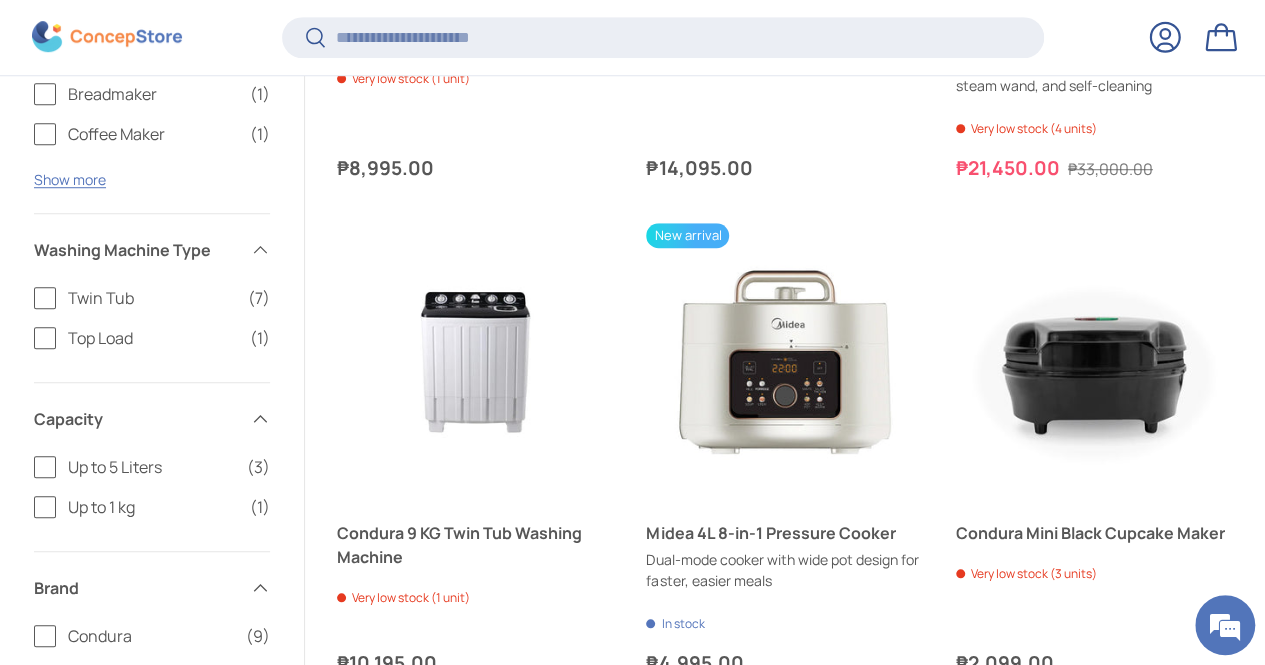 scroll, scrollTop: 0, scrollLeft: 0, axis: both 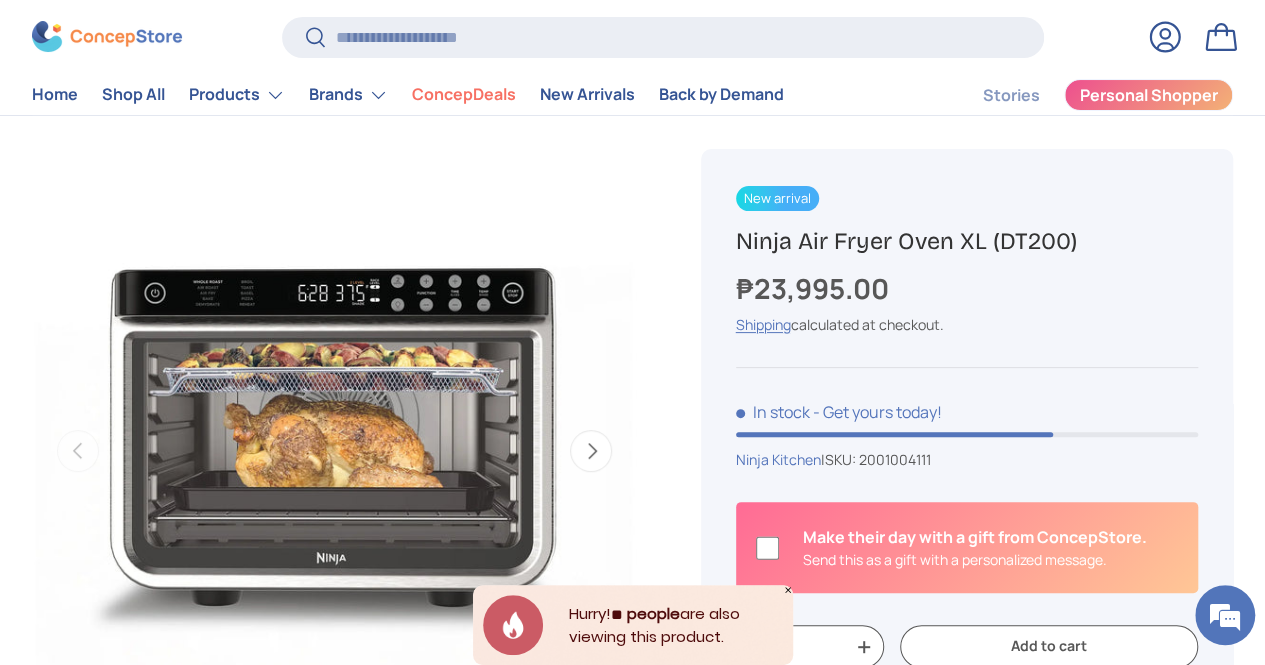 click on "Next" at bounding box center [591, 451] 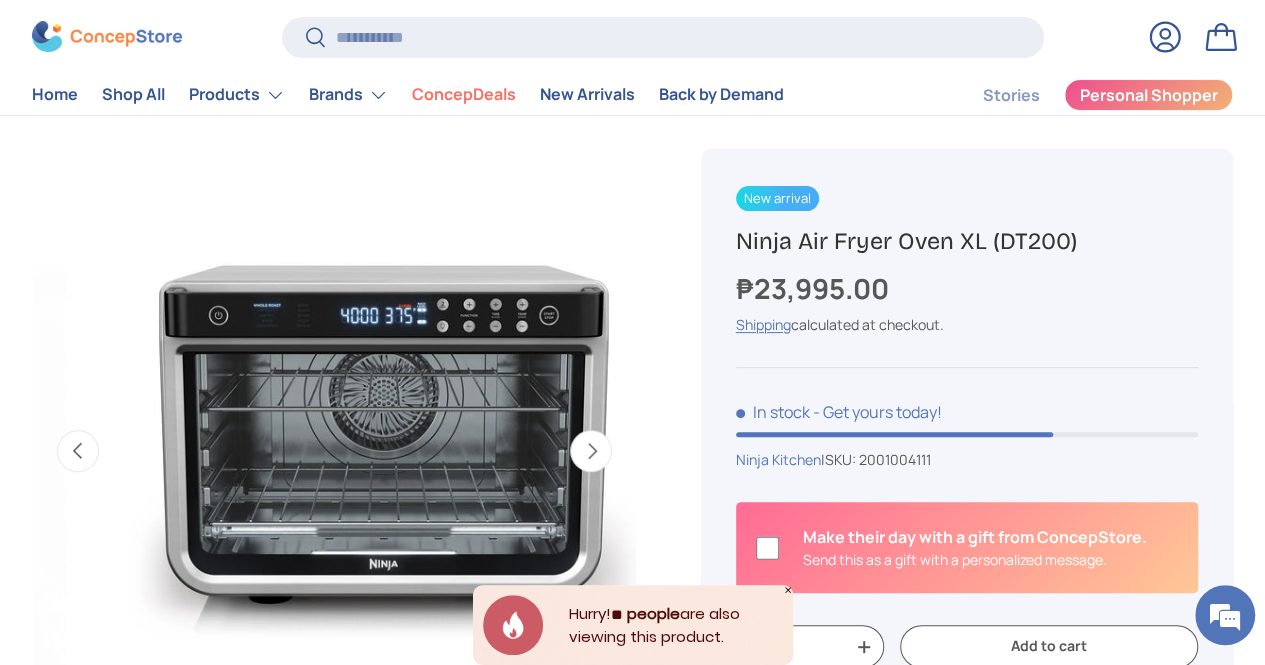 click on "Next" at bounding box center [591, 451] 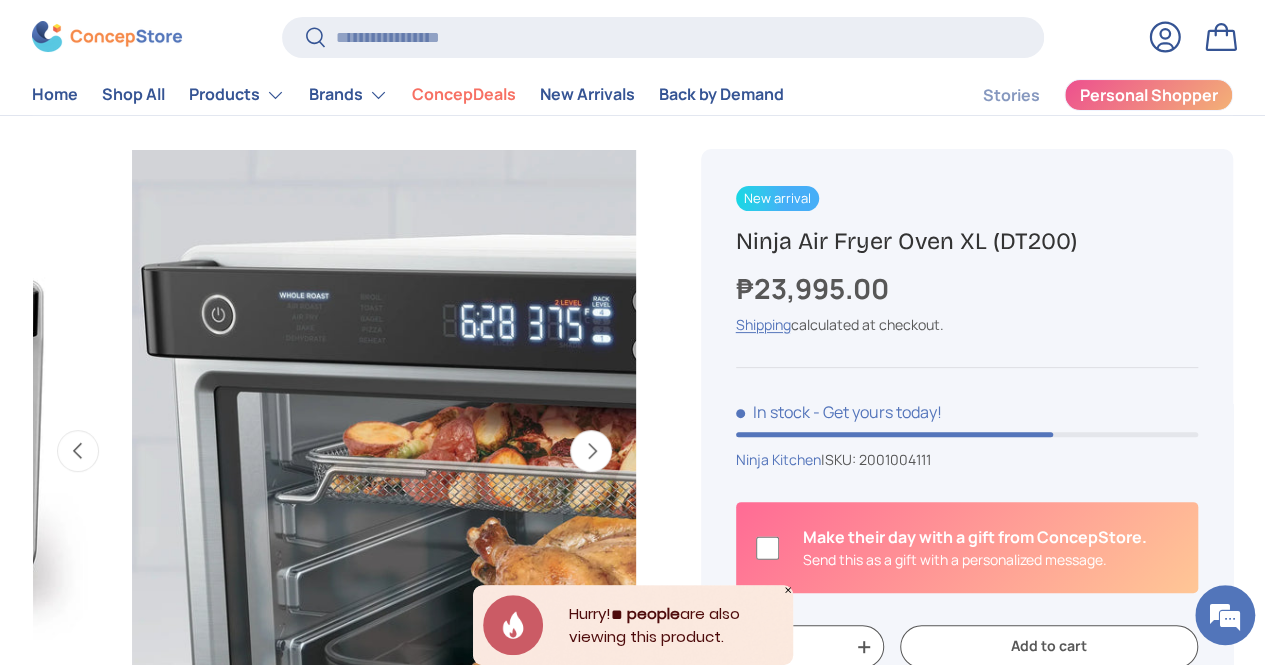 click on "Previous" at bounding box center (78, 451) 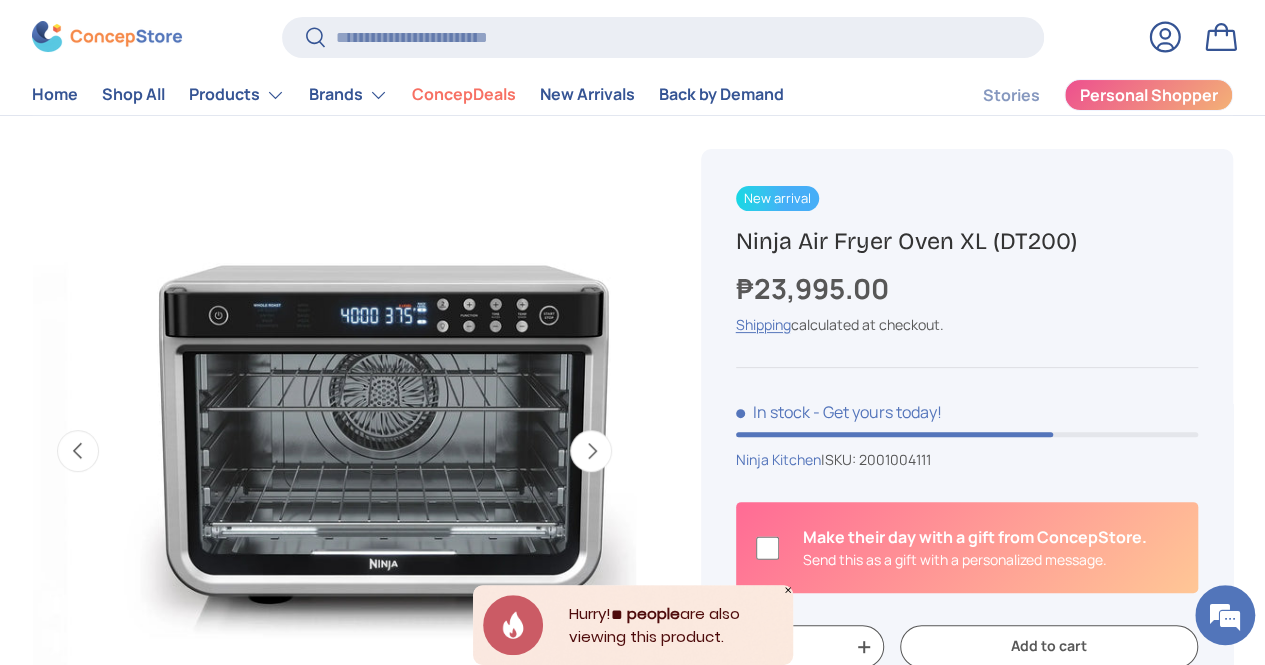 click on "Previous" at bounding box center [78, 451] 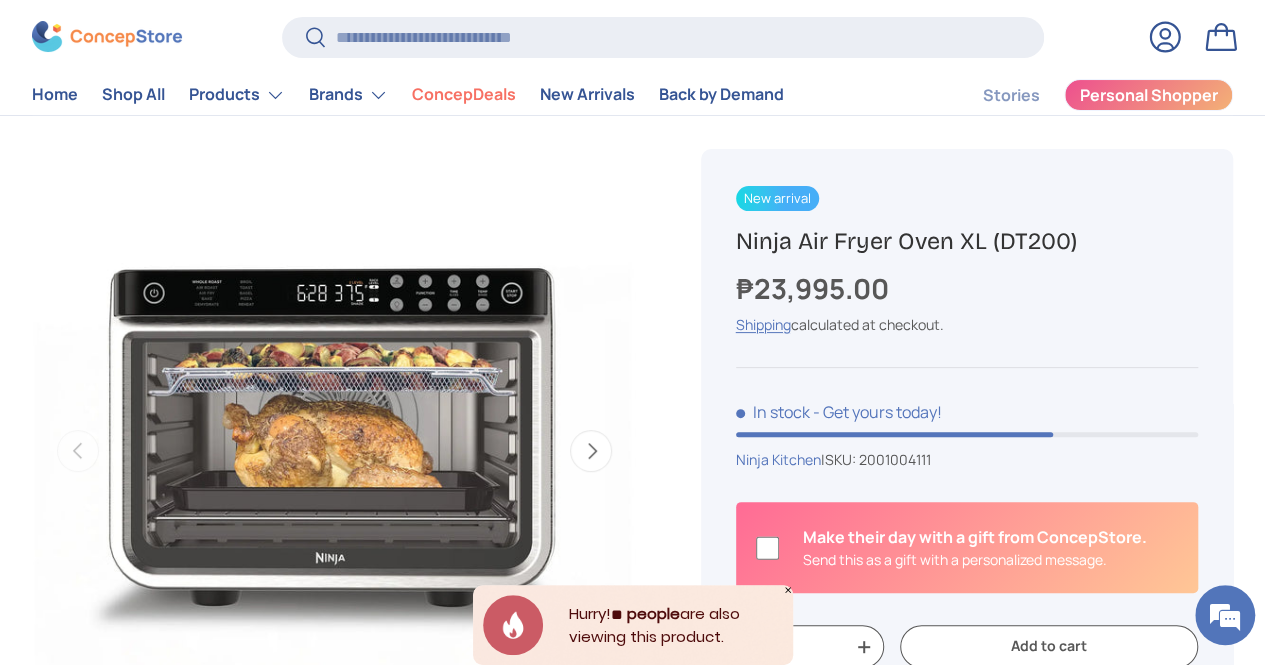 scroll, scrollTop: 0, scrollLeft: 0, axis: both 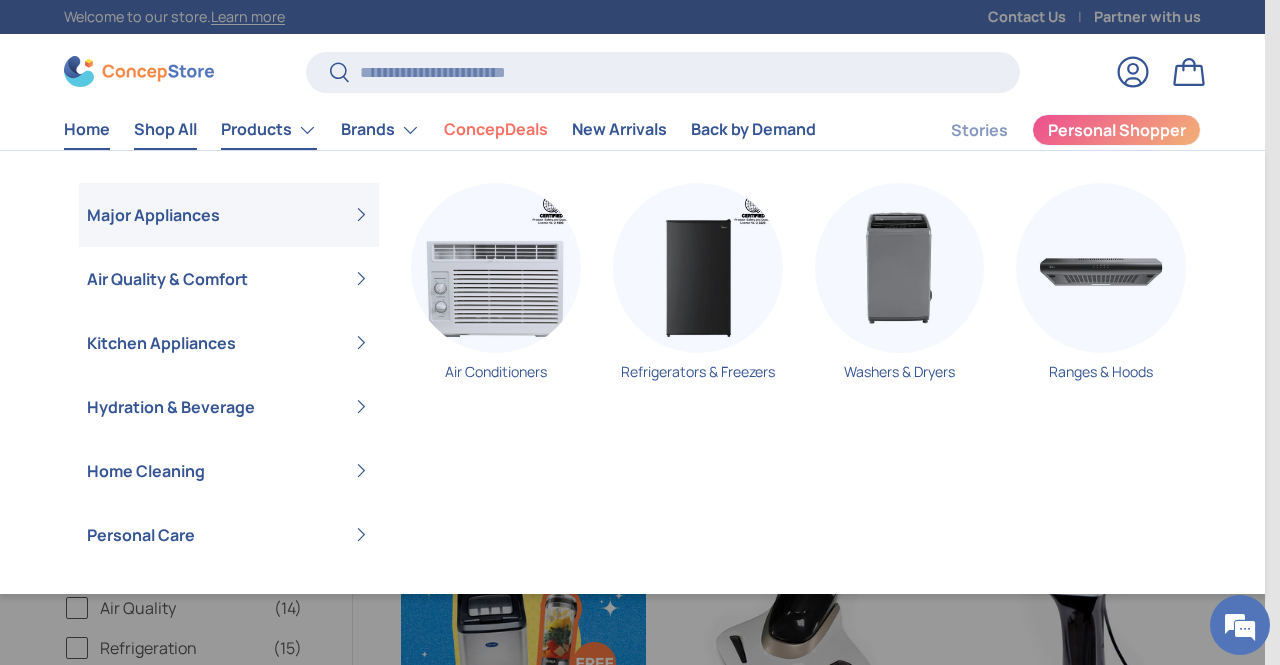 click on "Home" at bounding box center (87, 129) 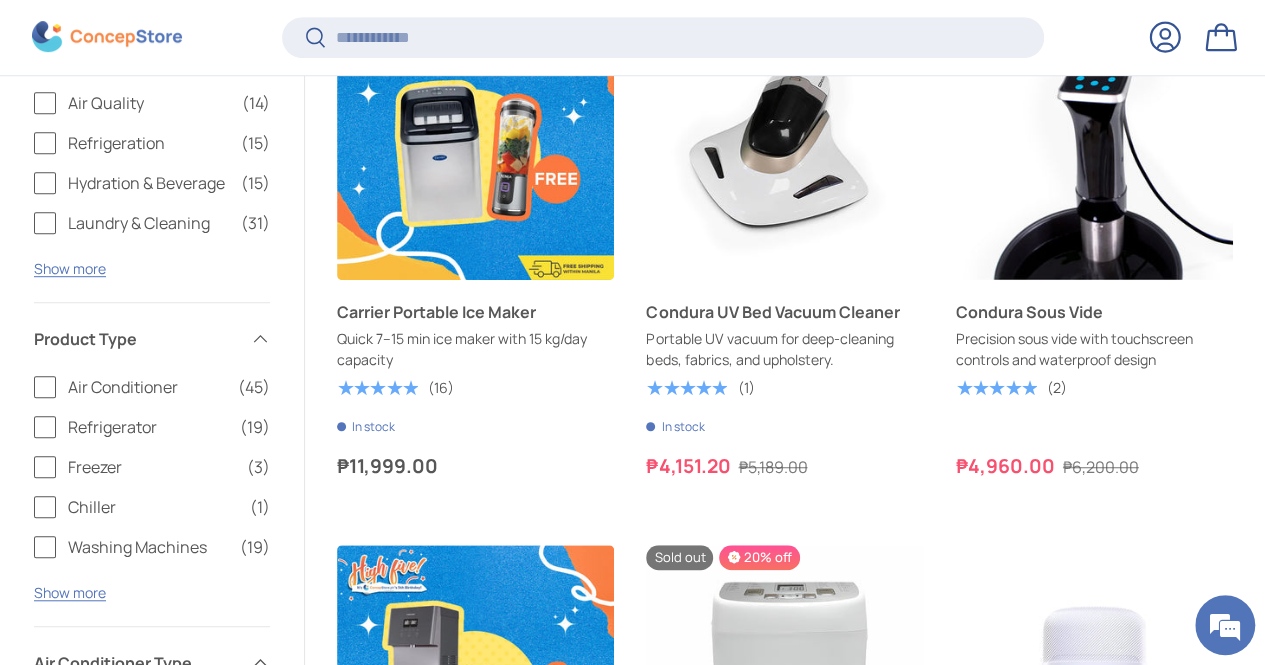 scroll, scrollTop: 895, scrollLeft: 0, axis: vertical 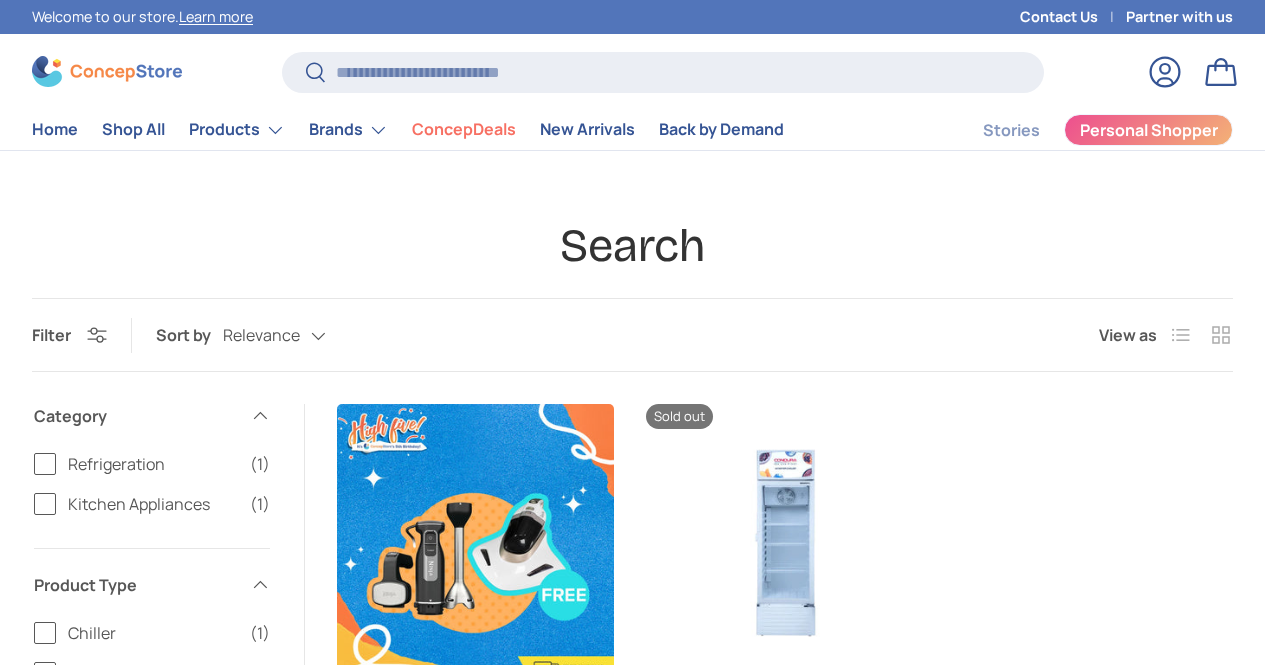 click on "Filter Filter & Sort
Sort by
Relevance
Relevance
Price, low to high
Price, high to low
View as
List
Grid" at bounding box center [632, 335] 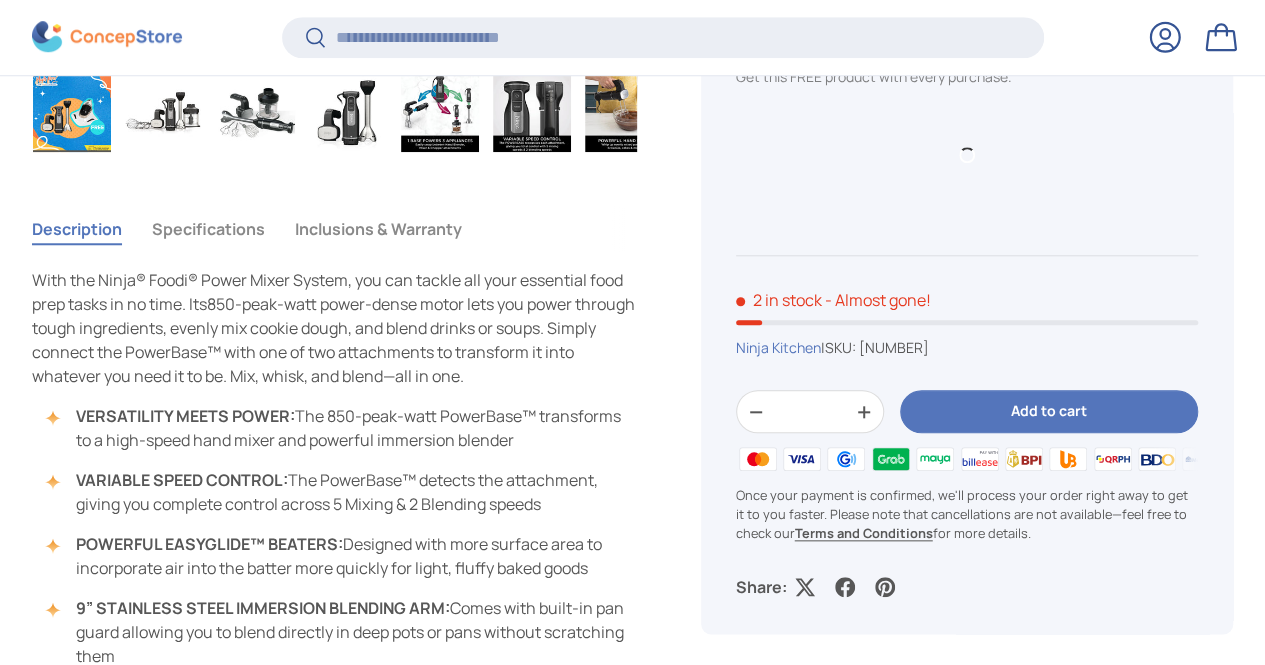 scroll, scrollTop: 0, scrollLeft: 0, axis: both 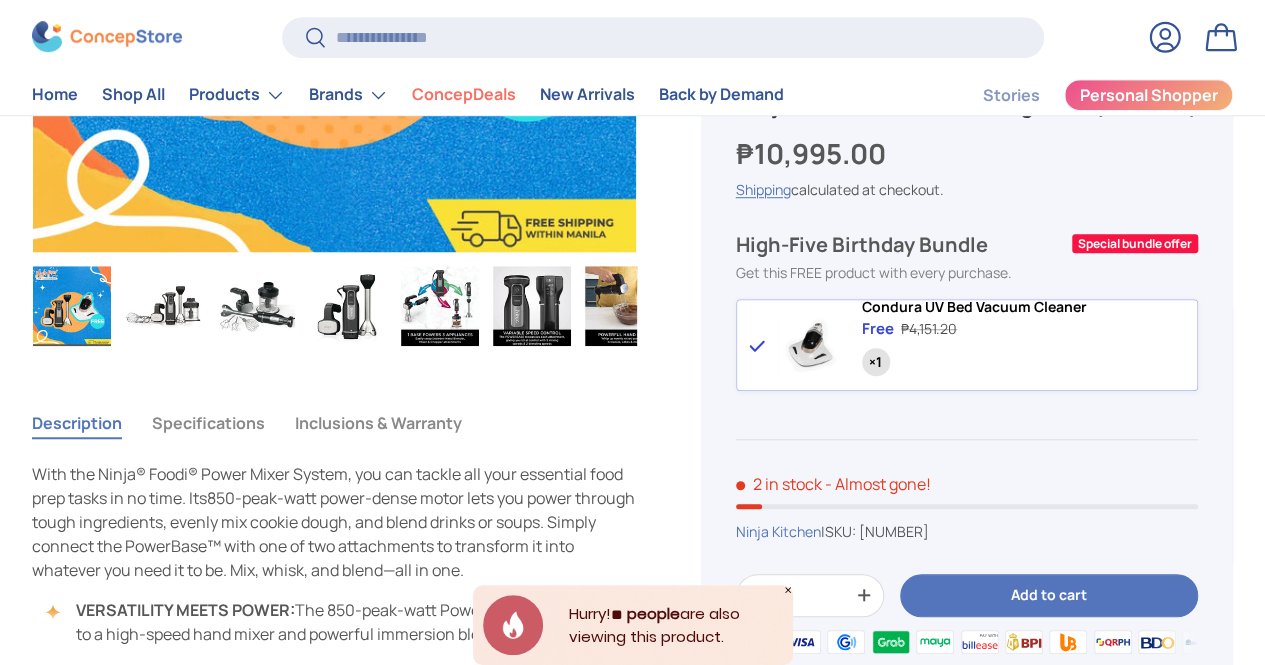 click at bounding box center (440, 306) 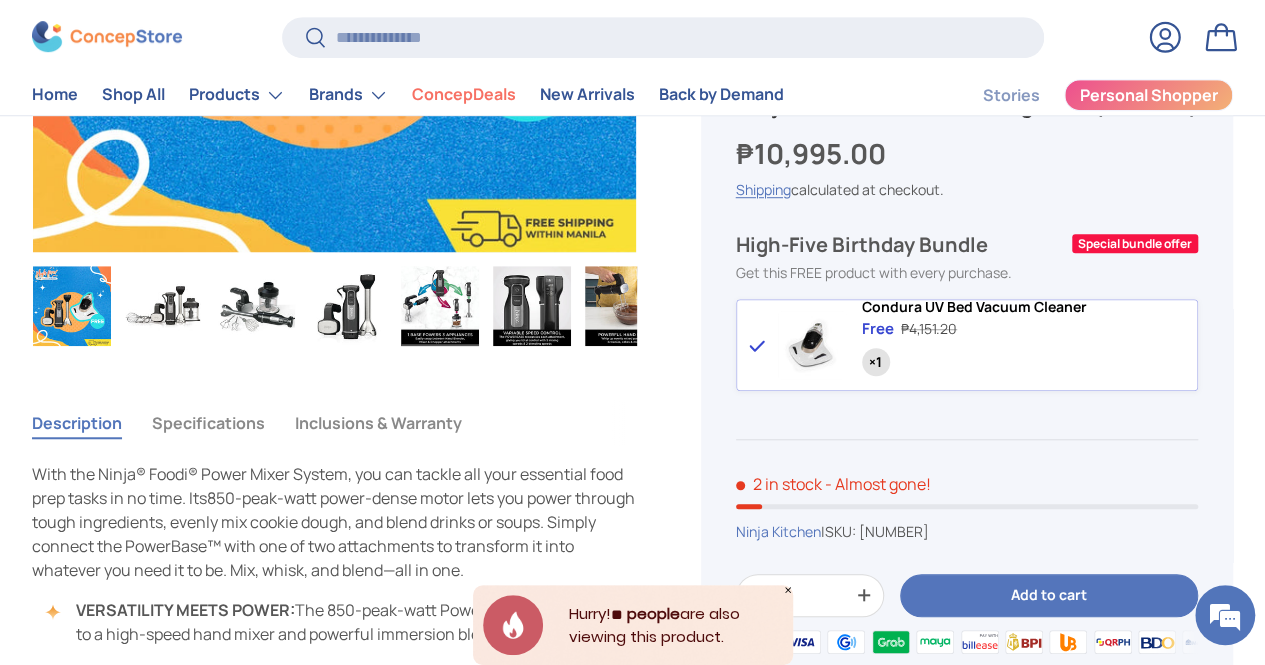 scroll, scrollTop: 0, scrollLeft: 2260, axis: horizontal 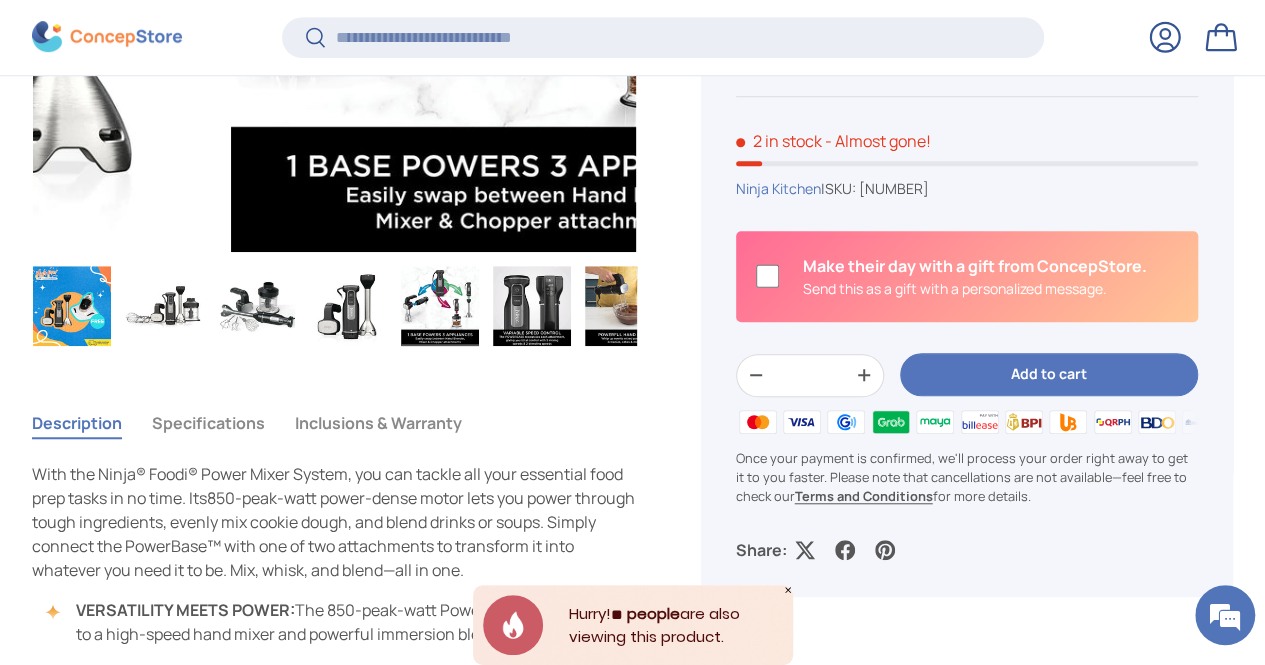click at bounding box center [440, 306] 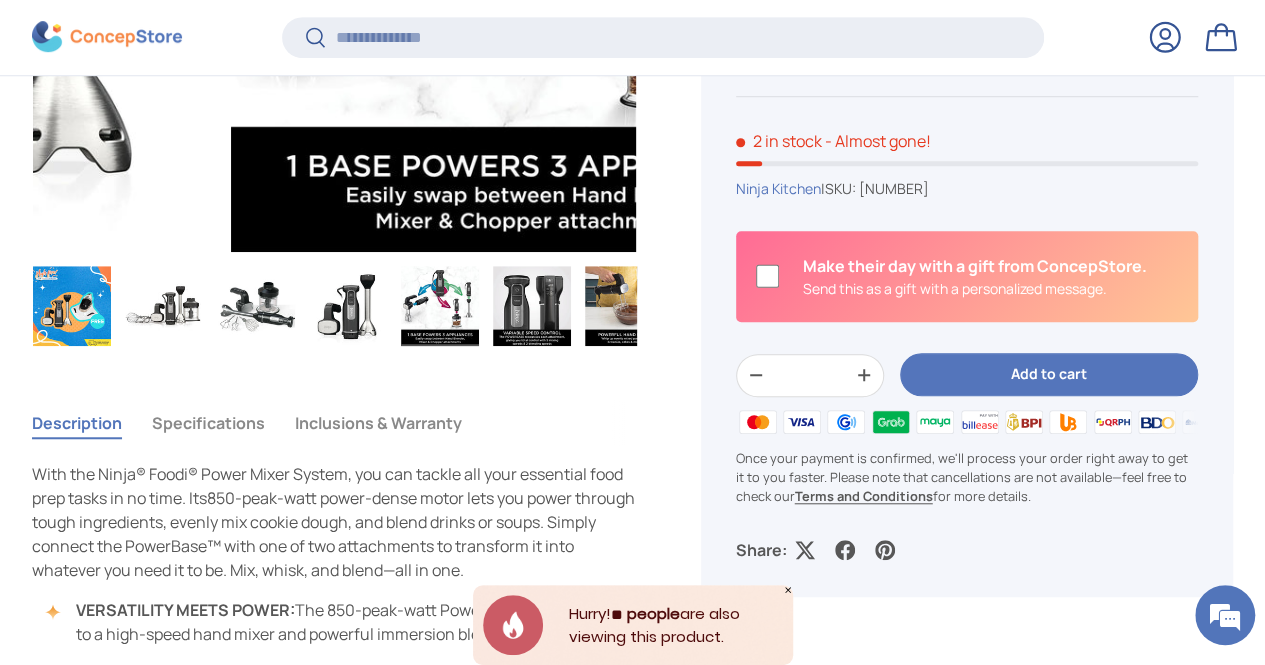 click at bounding box center (532, 306) 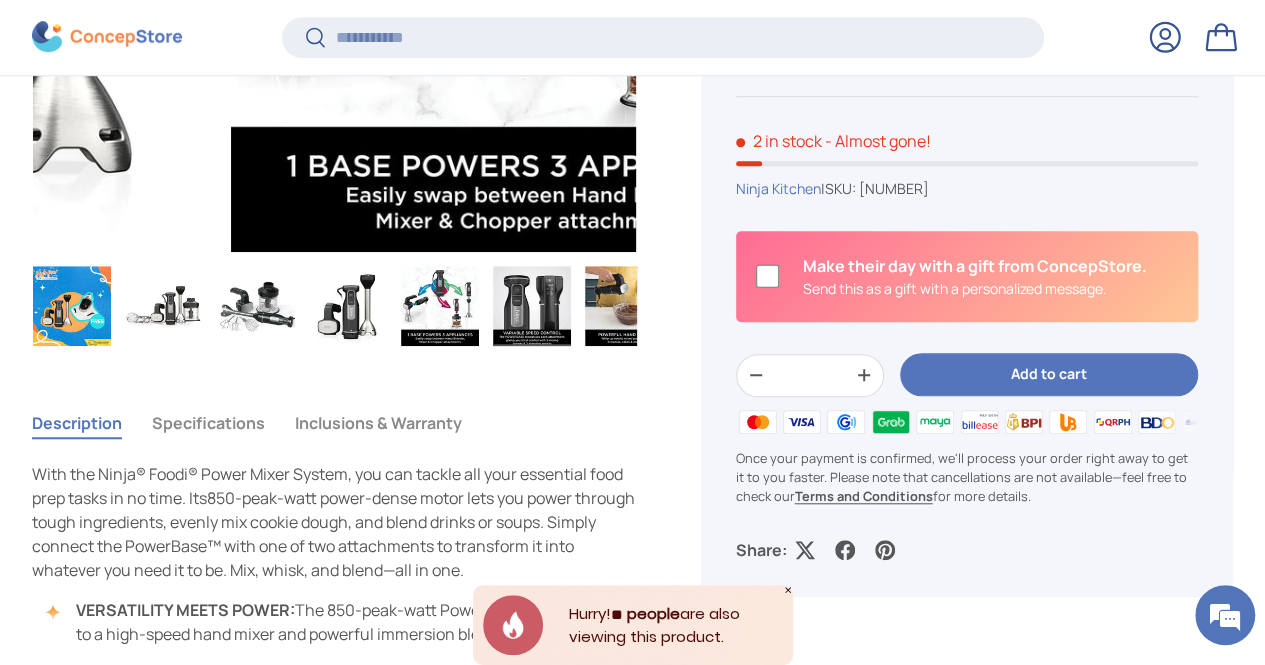 scroll, scrollTop: 0, scrollLeft: 2825, axis: horizontal 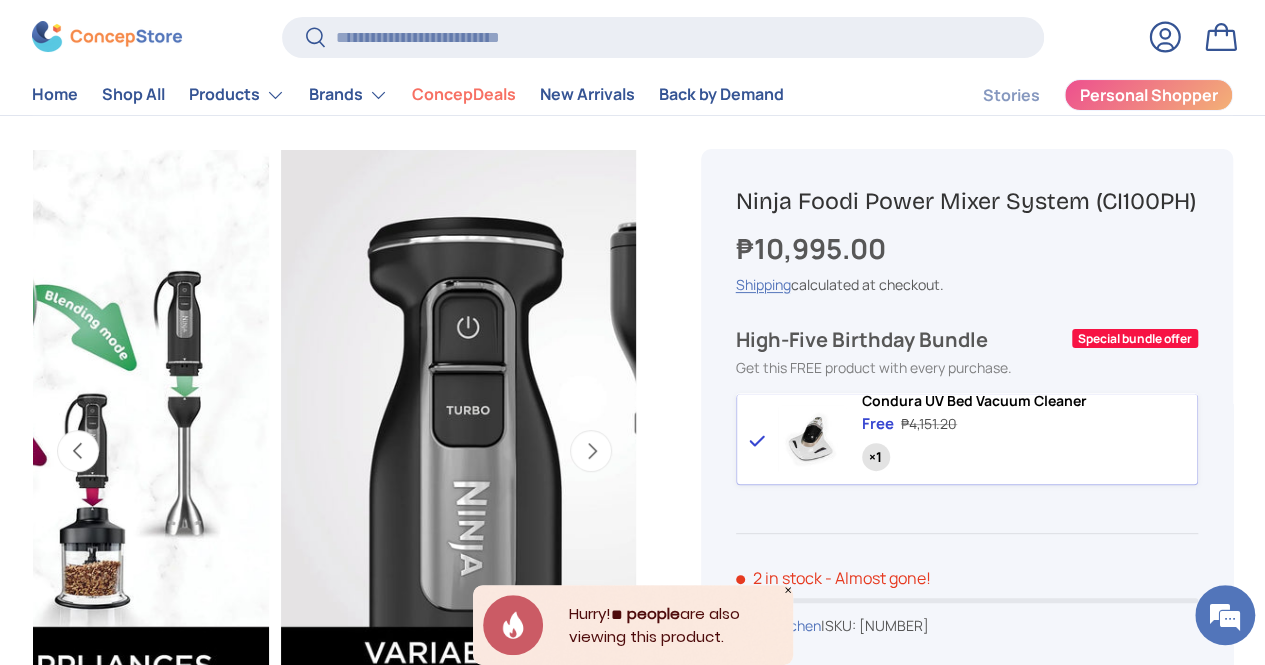 click on "Next" at bounding box center (591, 451) 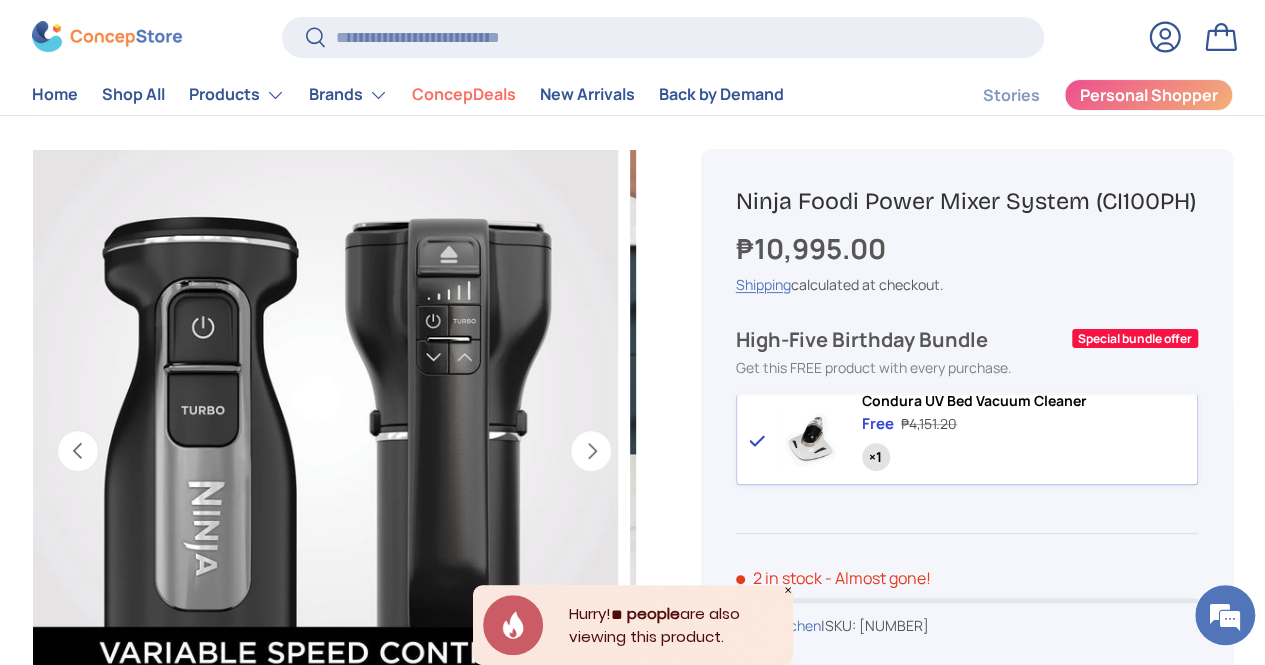 scroll, scrollTop: 0, scrollLeft: 3368, axis: horizontal 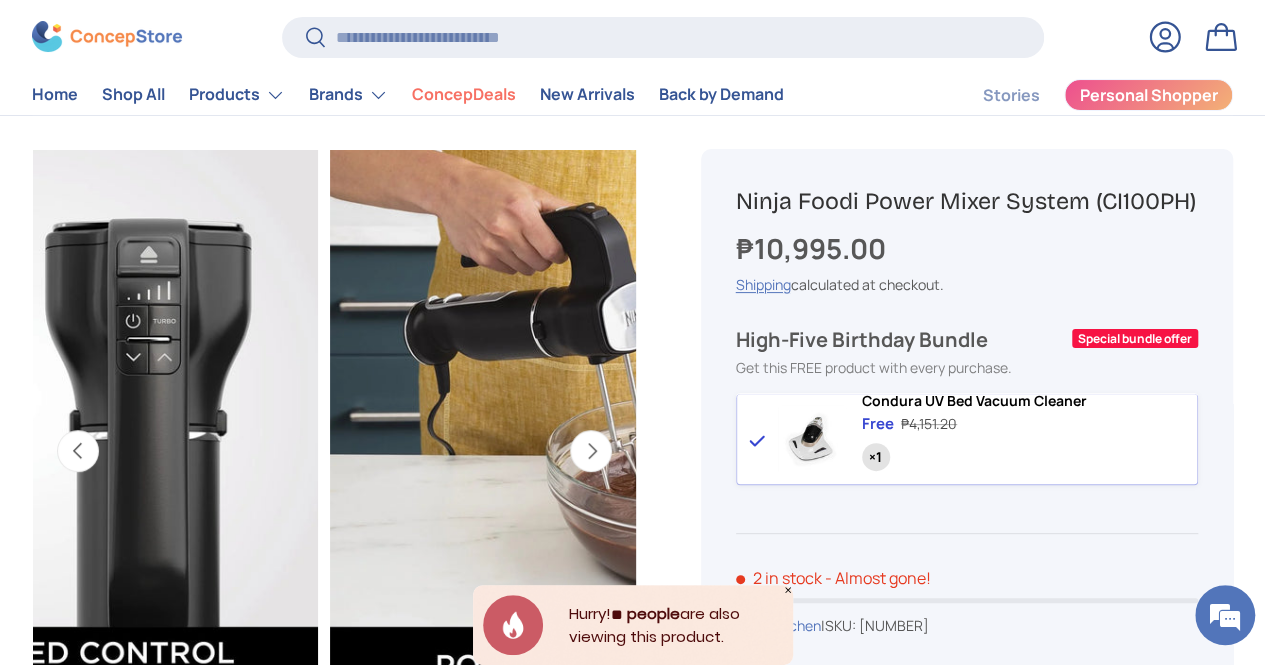 click on "Next" at bounding box center (591, 451) 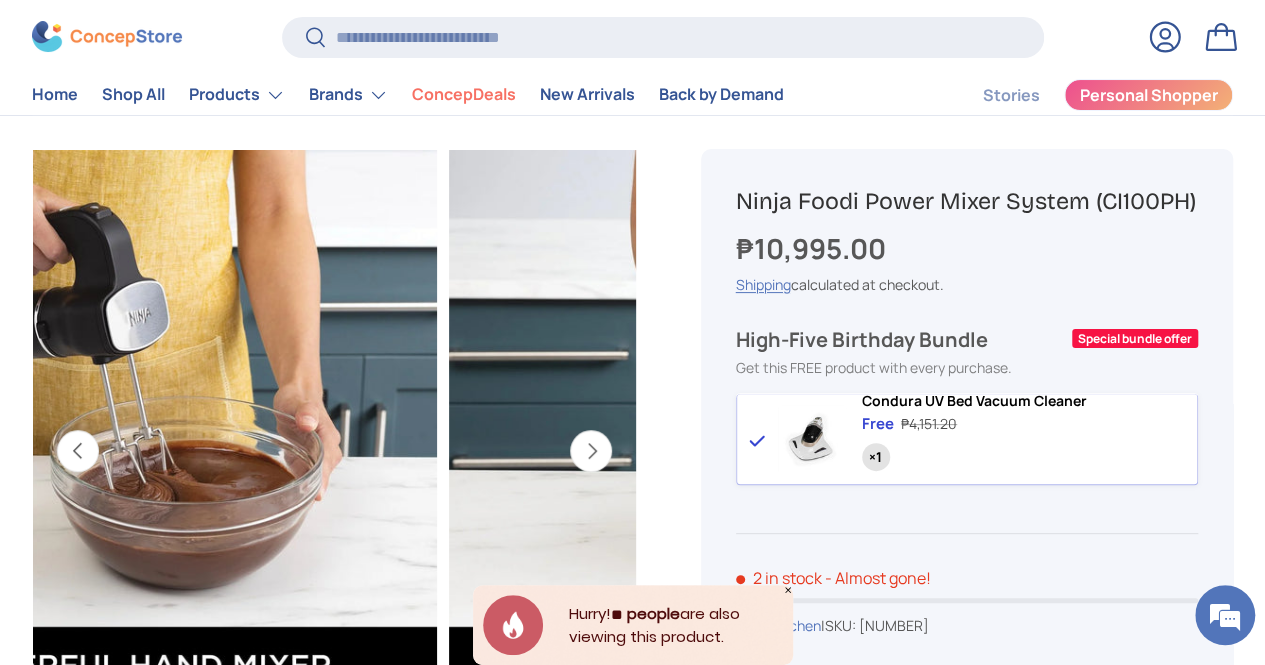 scroll, scrollTop: 0, scrollLeft: 3955, axis: horizontal 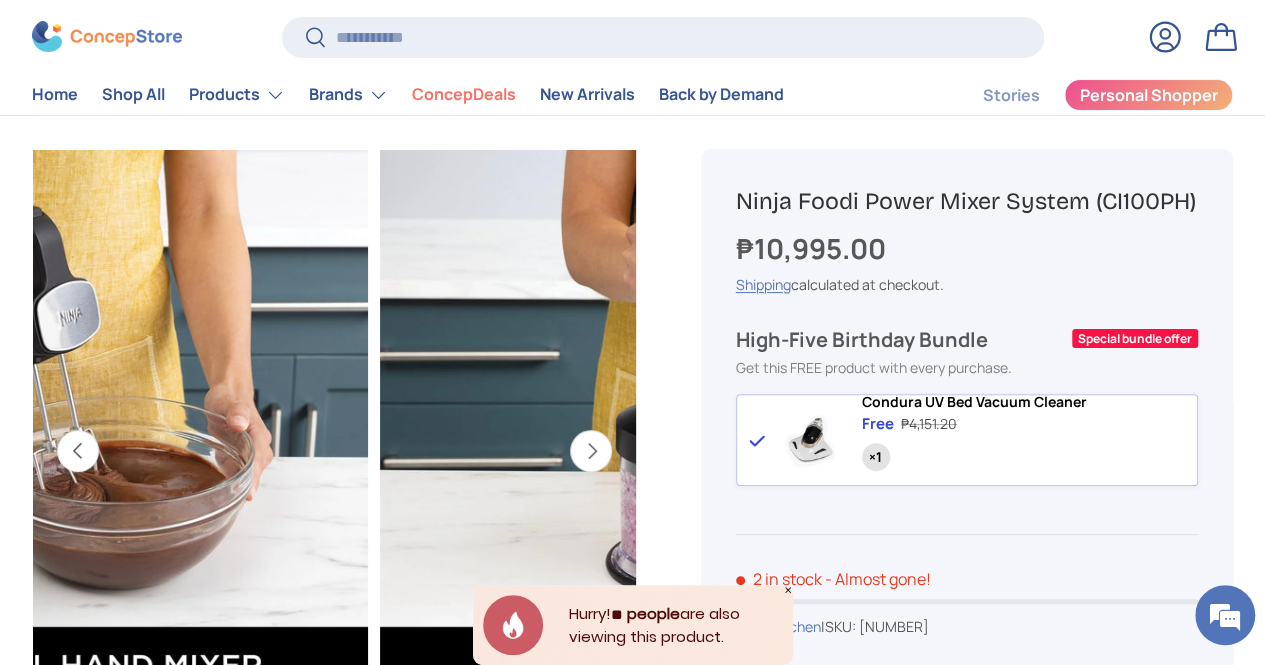 click on "Next" at bounding box center (591, 451) 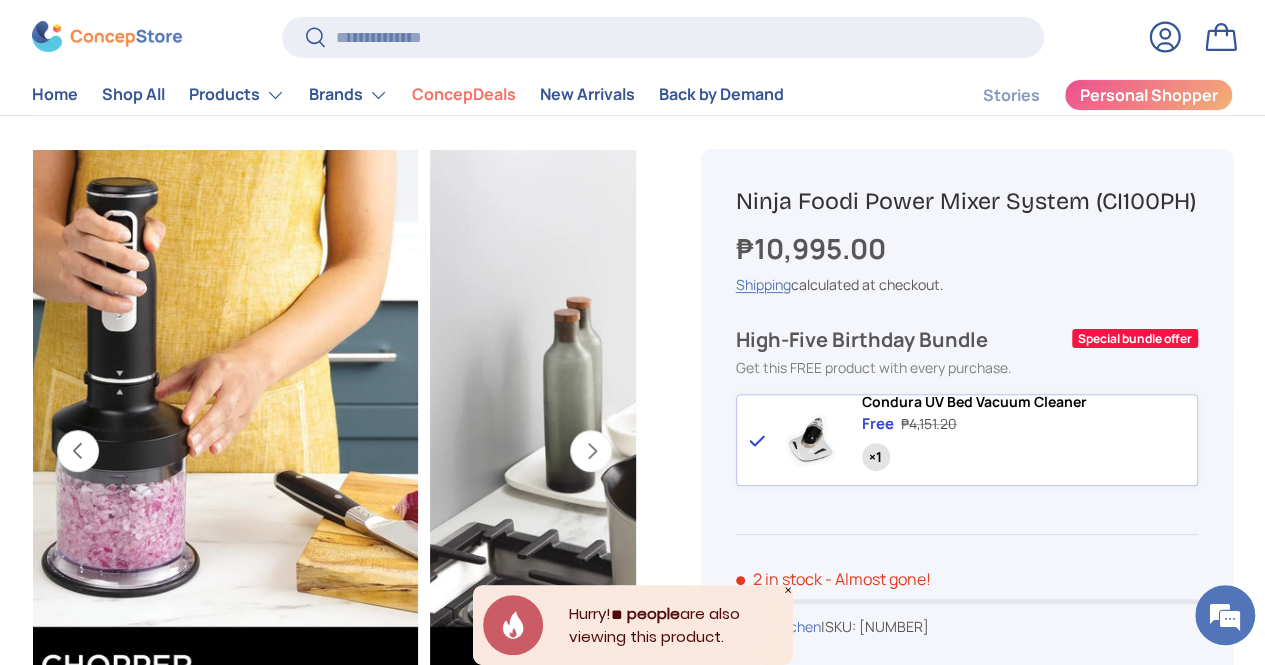 scroll, scrollTop: 0, scrollLeft: 4520, axis: horizontal 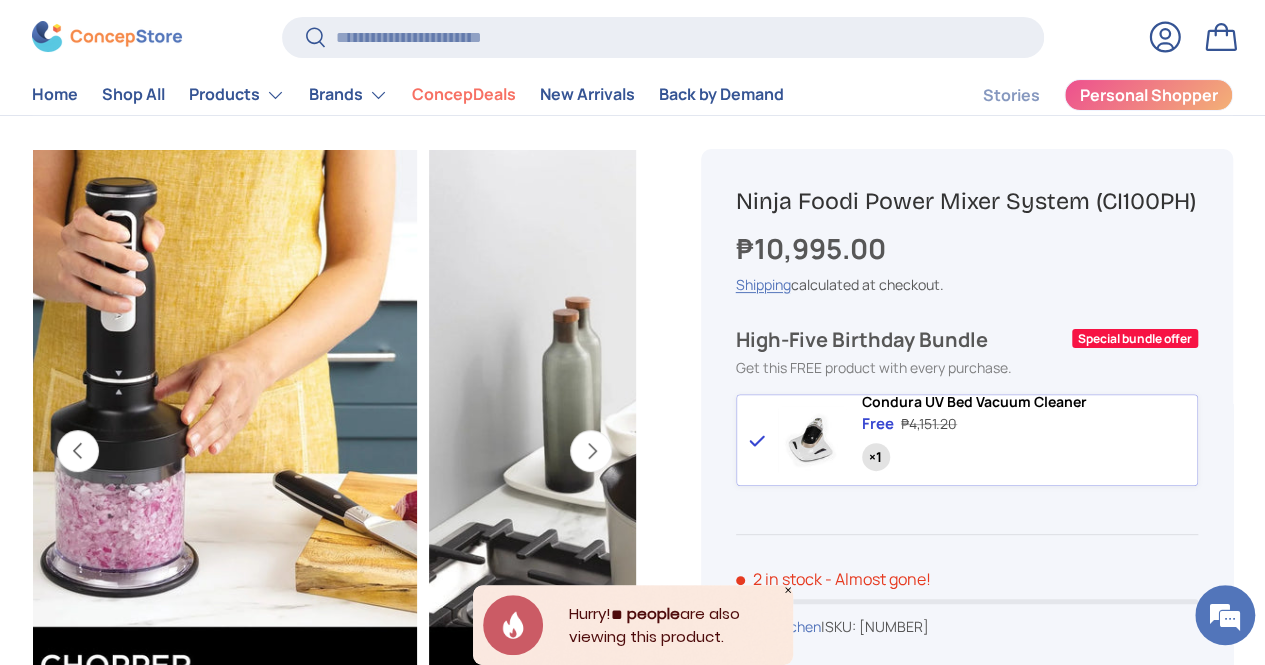 click on "Next" at bounding box center [591, 451] 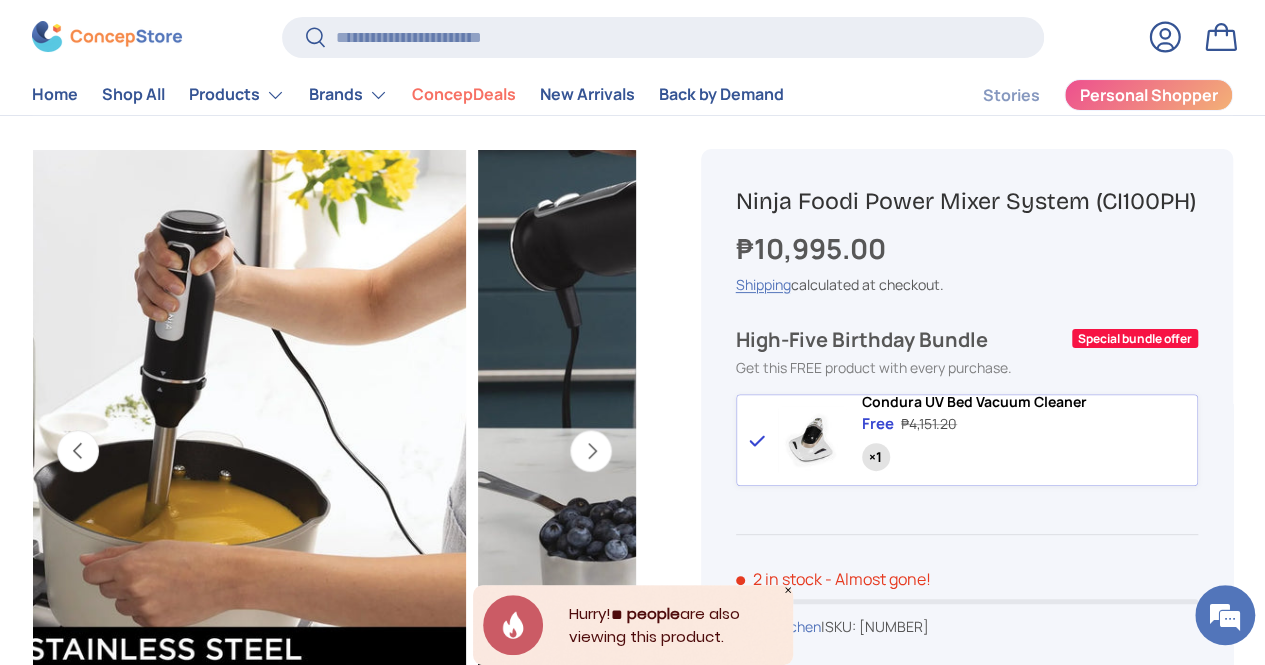 click on "Next" at bounding box center [591, 451] 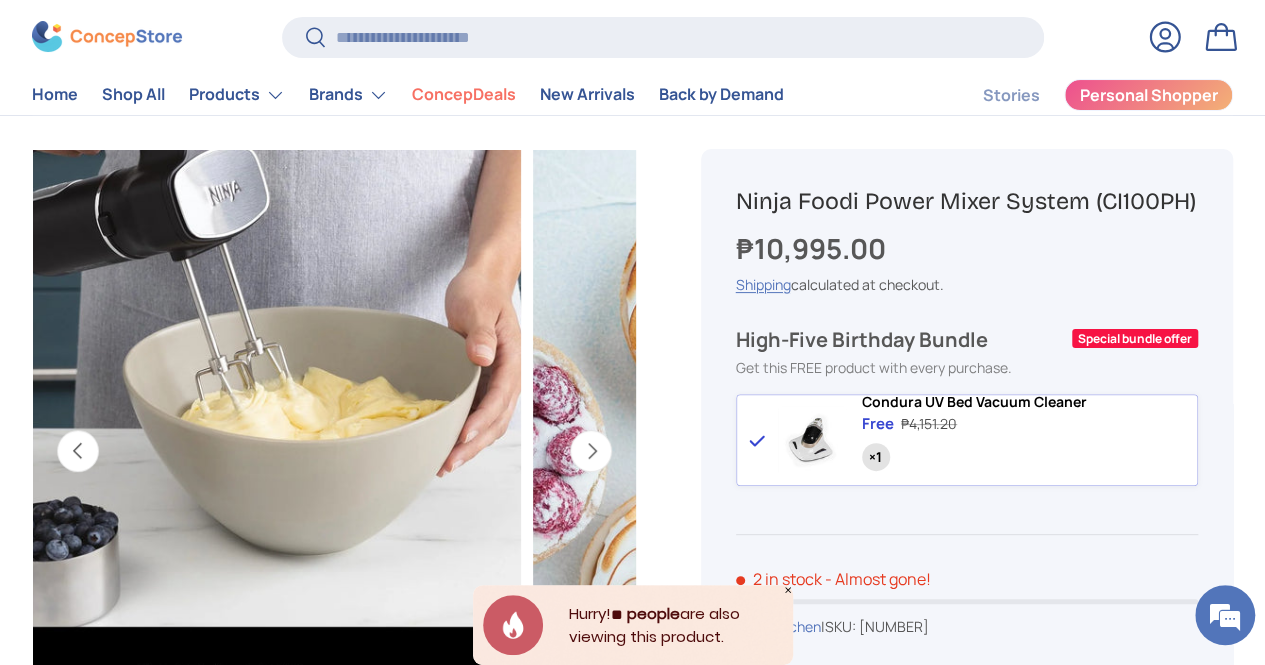 scroll, scrollTop: 0, scrollLeft: 5650, axis: horizontal 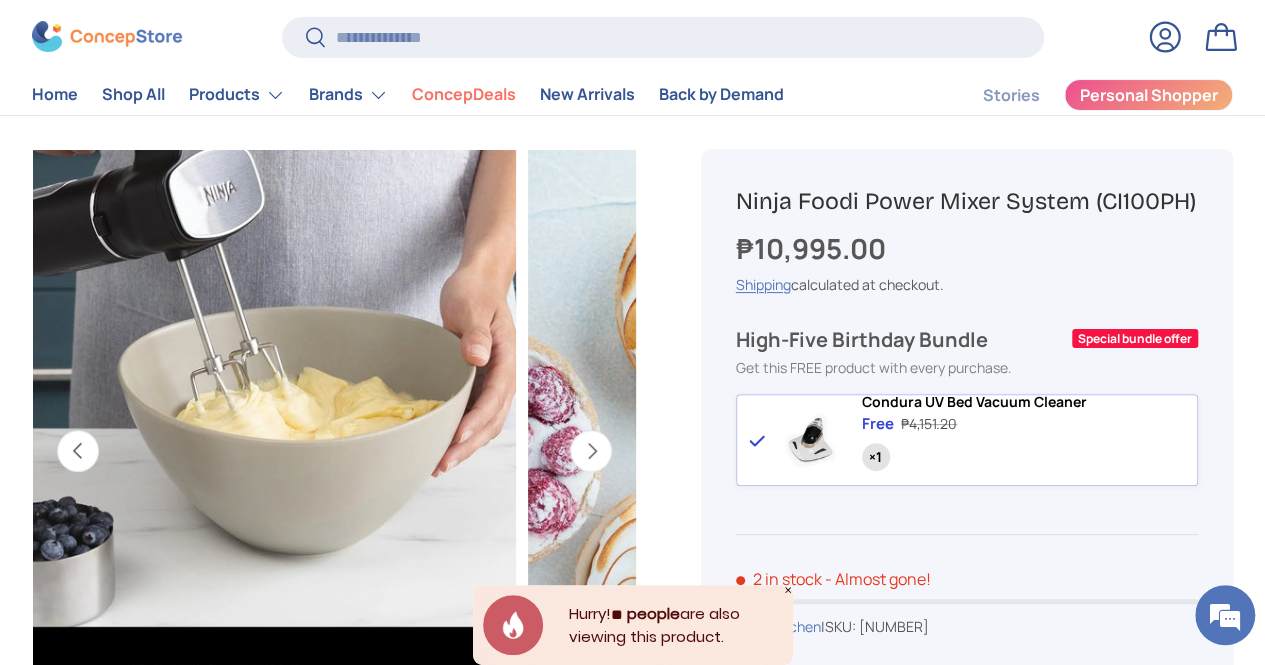 click on "Next" at bounding box center [591, 451] 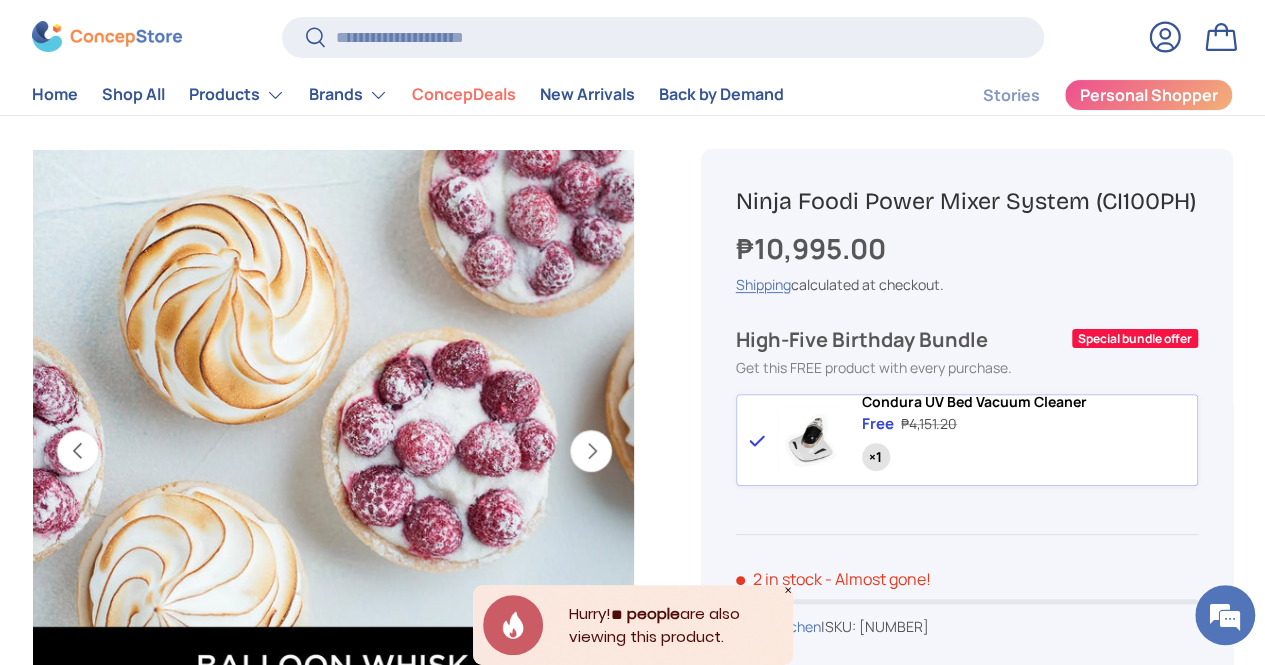 scroll, scrollTop: 0, scrollLeft: 6216, axis: horizontal 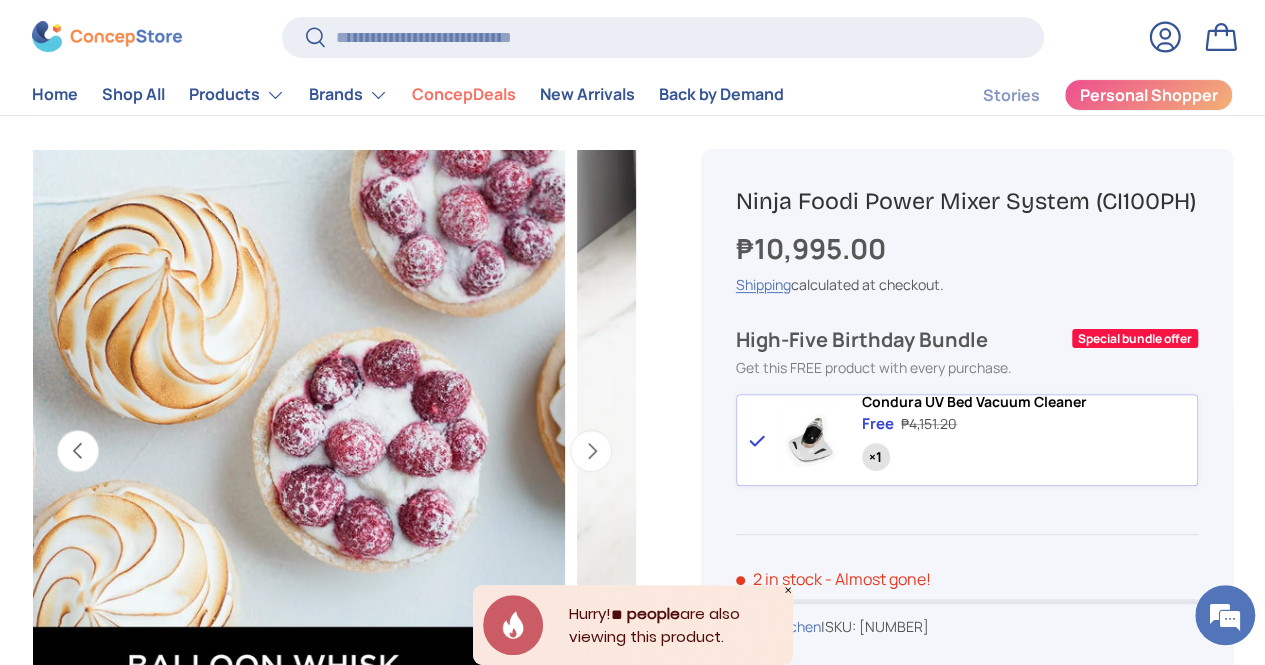 click on "Next" at bounding box center [591, 451] 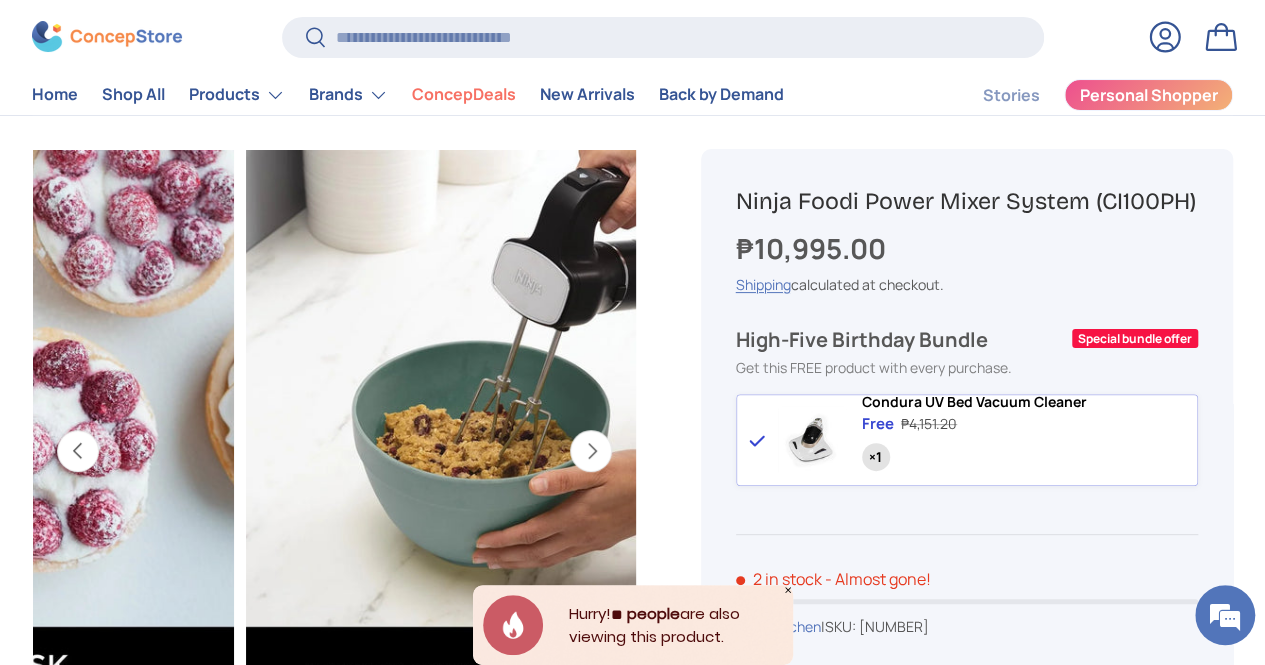 scroll, scrollTop: 0, scrollLeft: 806, axis: horizontal 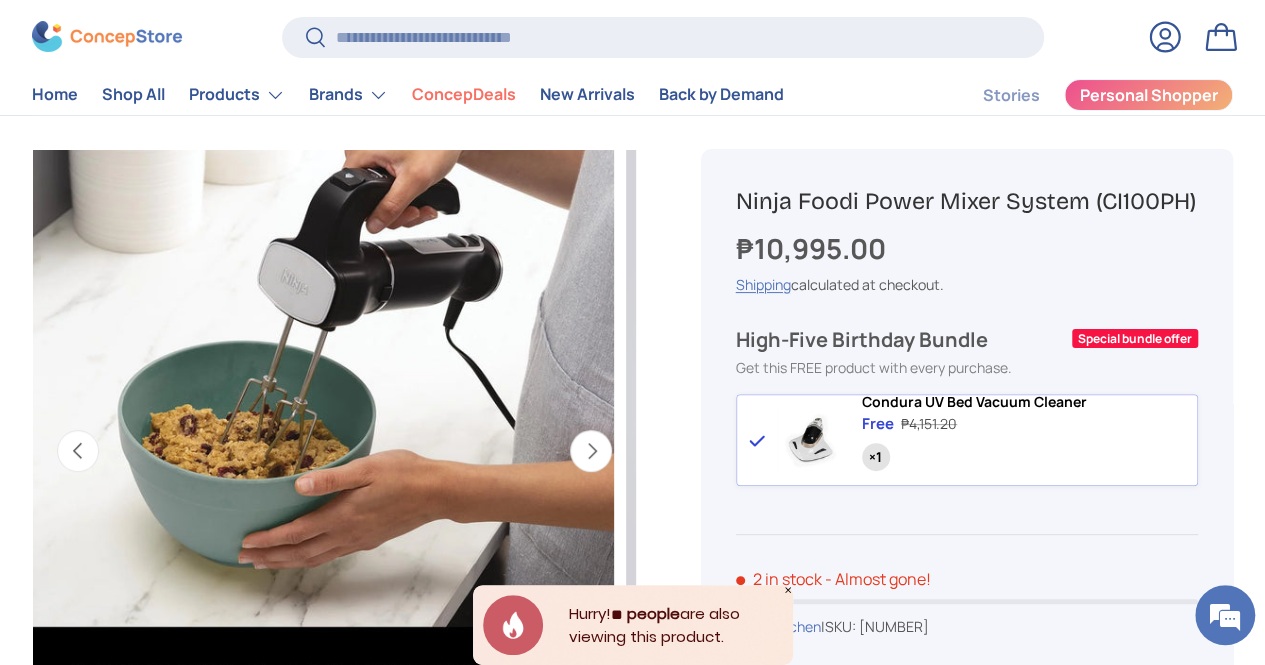 click on "Next" at bounding box center [591, 451] 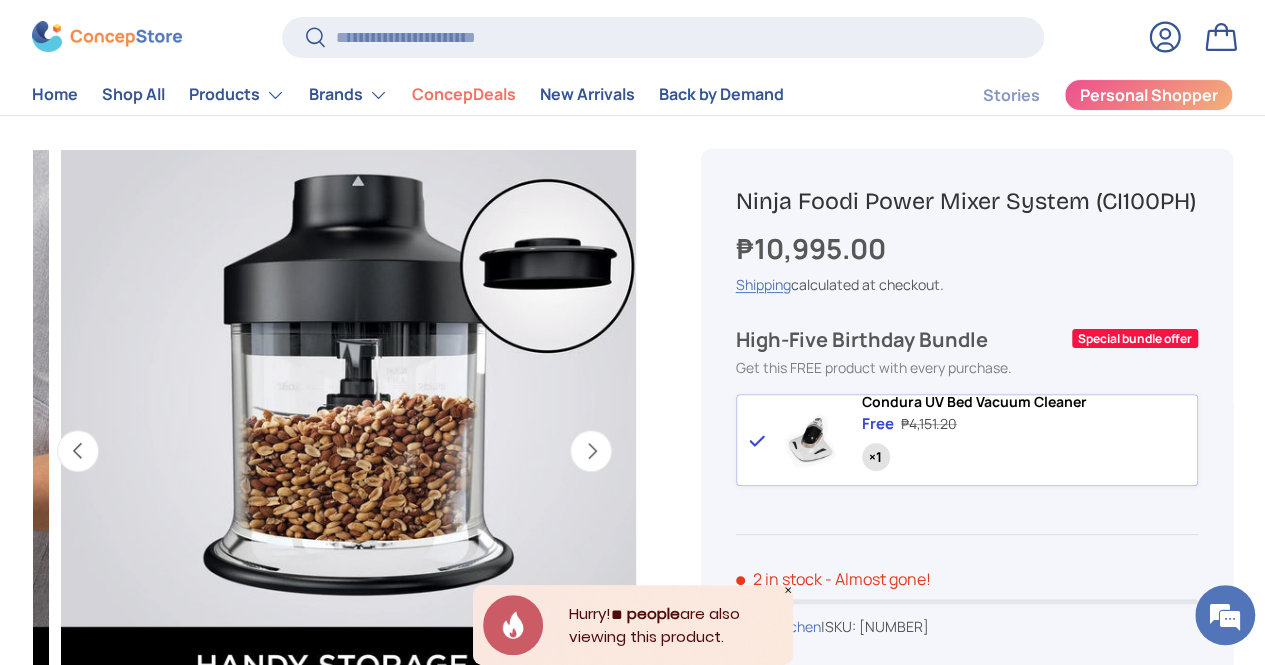 click on "Next" at bounding box center (591, 451) 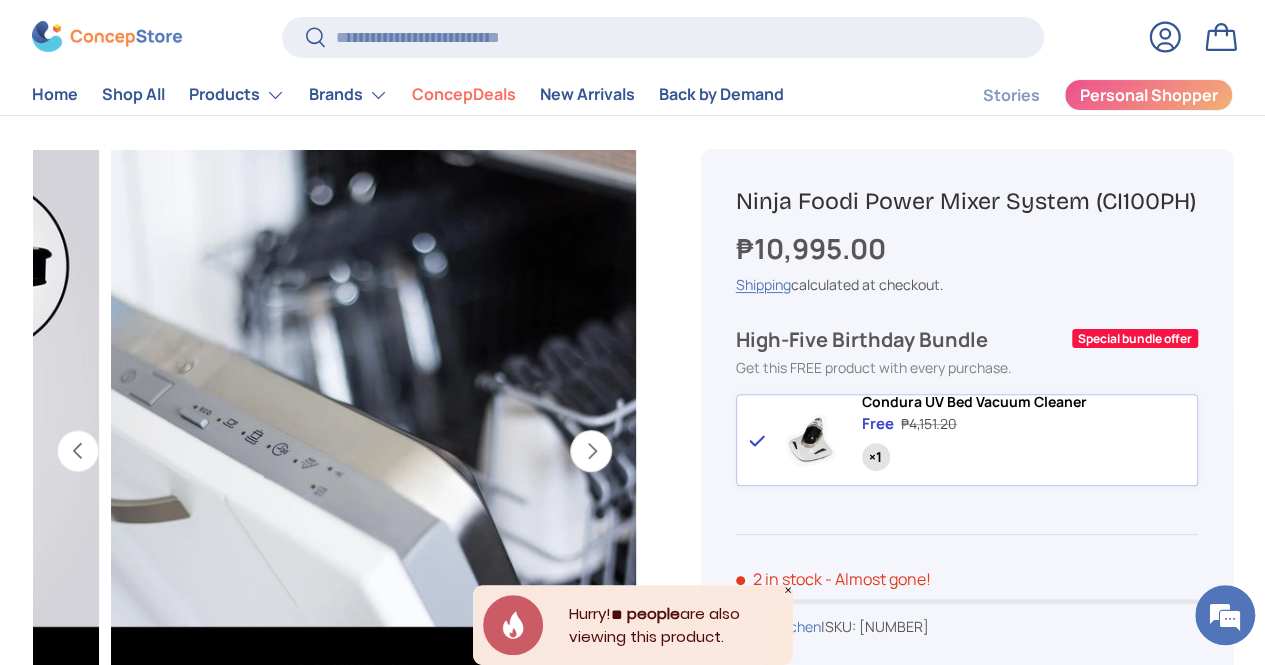 click on "Next" at bounding box center [591, 451] 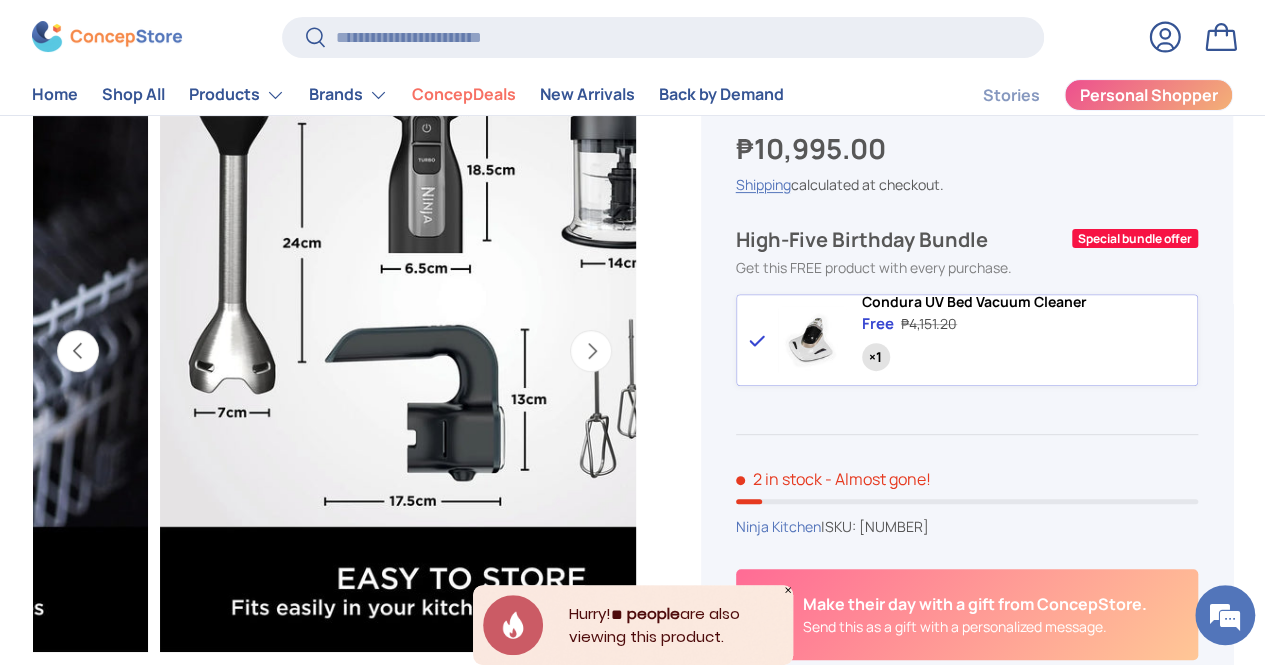click on "Previous" at bounding box center (78, 351) 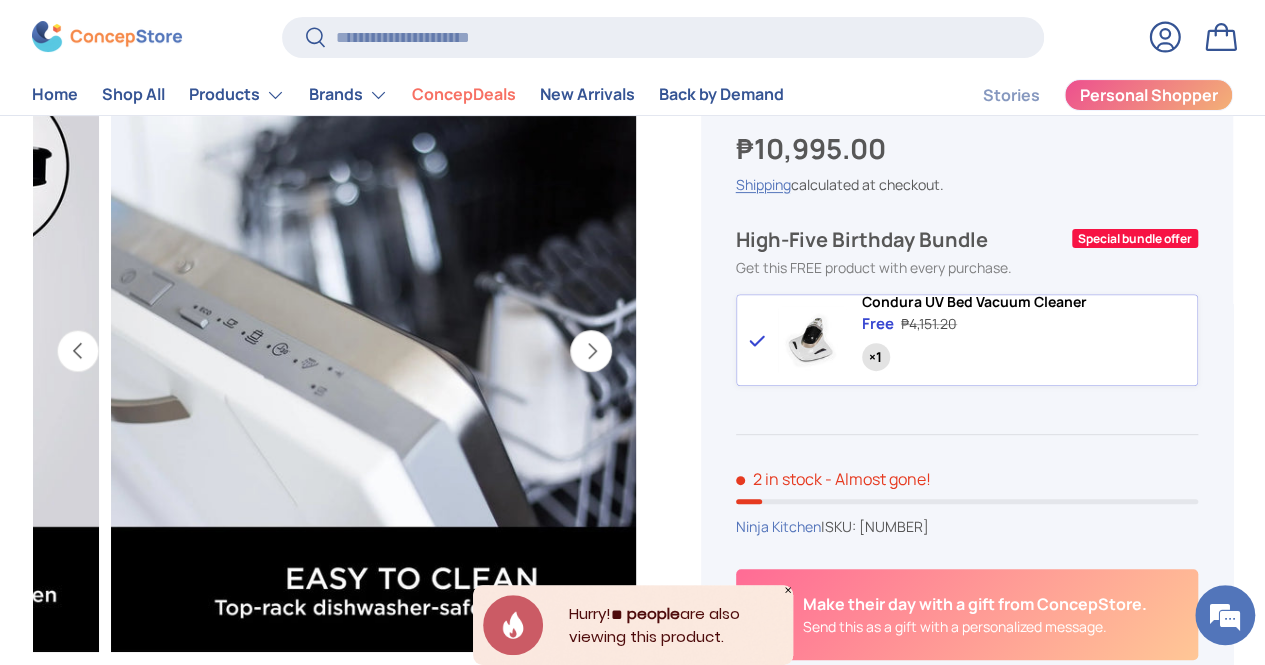 click on "Previous" at bounding box center (78, 351) 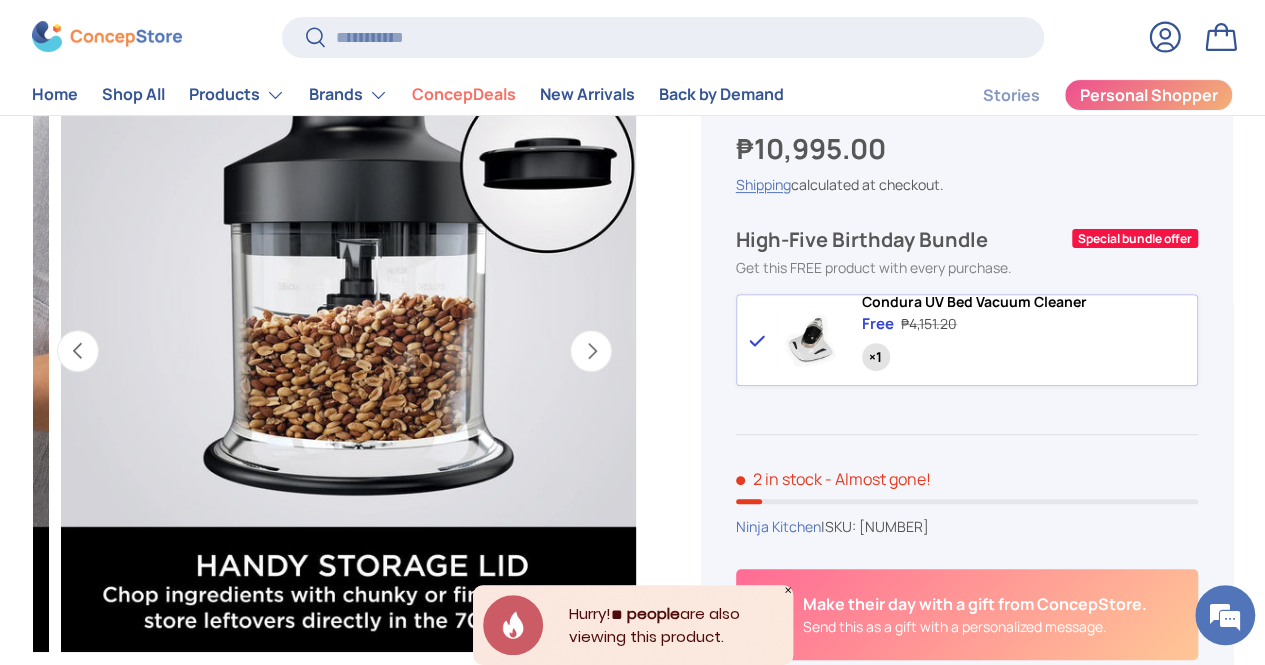 click on "Previous" at bounding box center (78, 351) 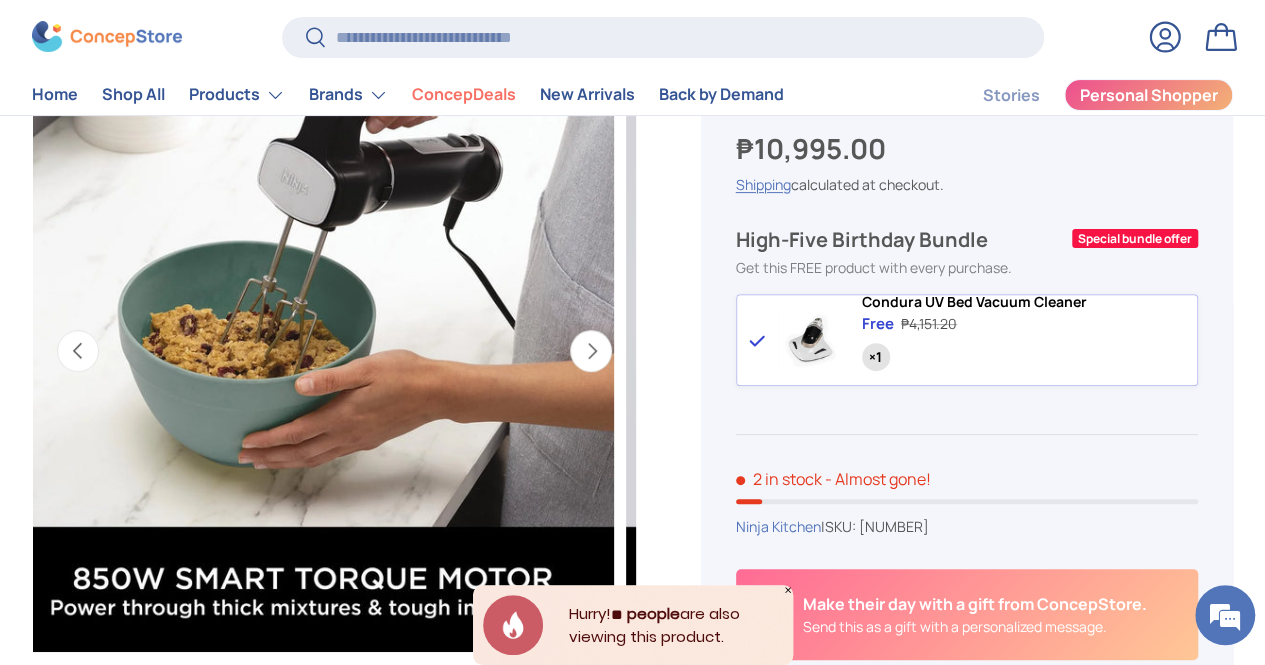 click on "Previous" at bounding box center [78, 351] 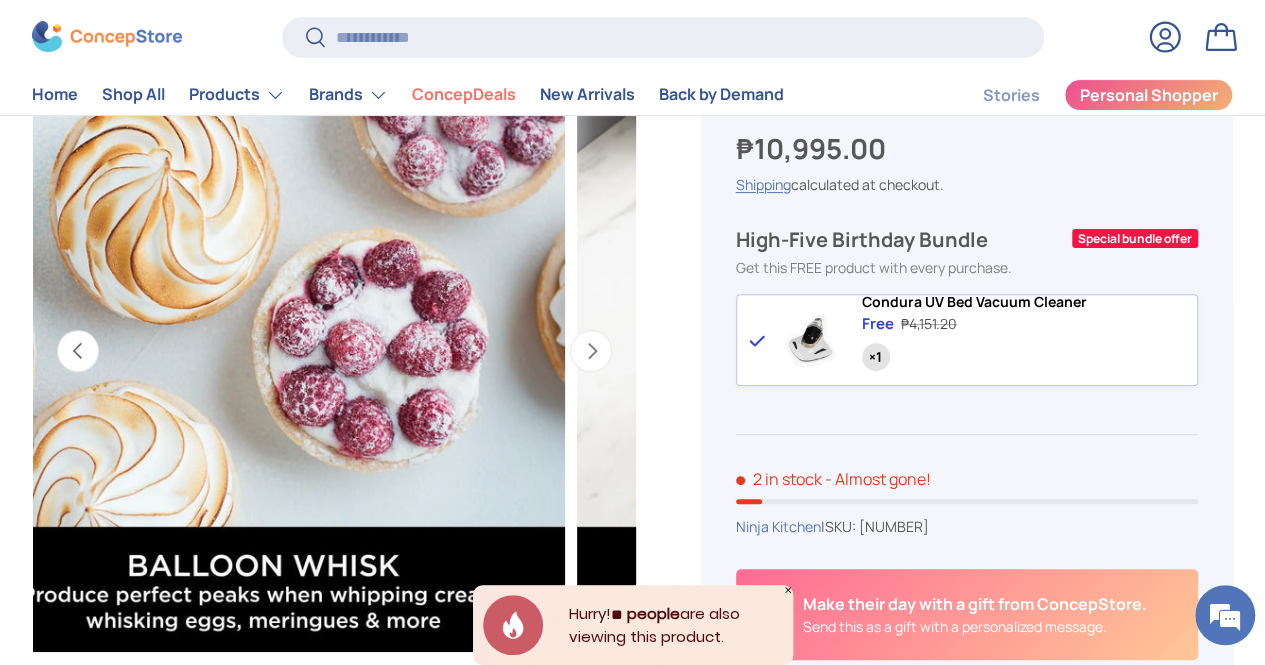 click on "Previous" at bounding box center [78, 351] 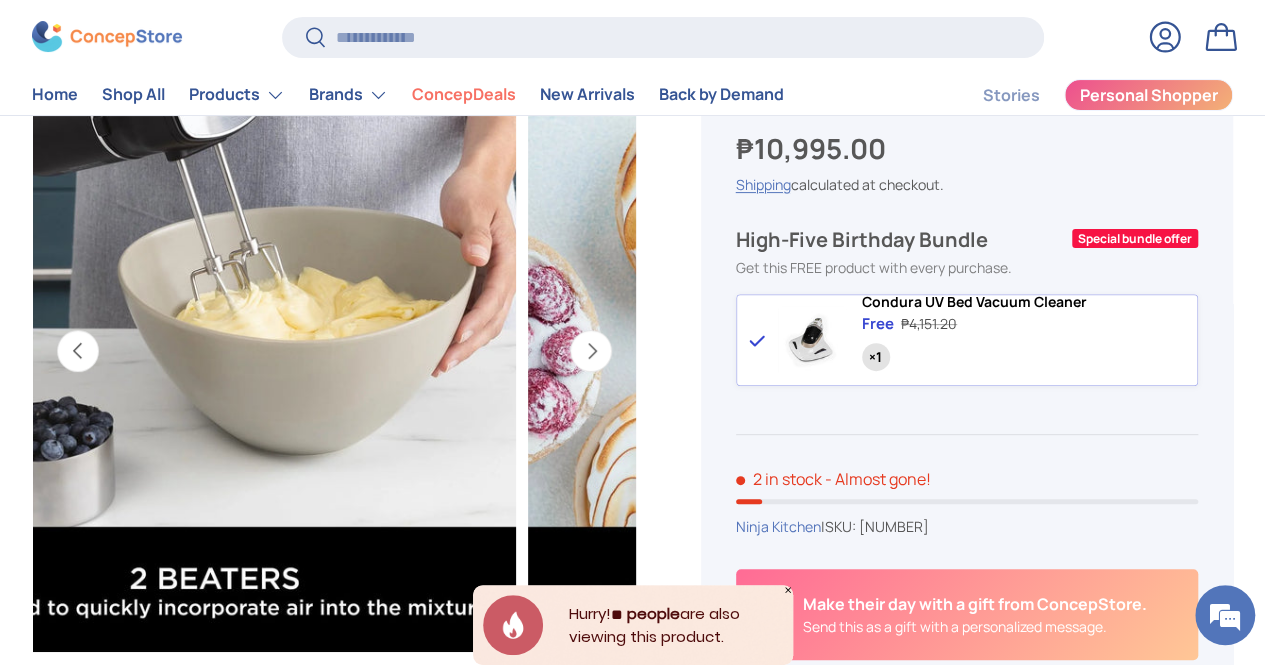 click on "Previous" at bounding box center [78, 351] 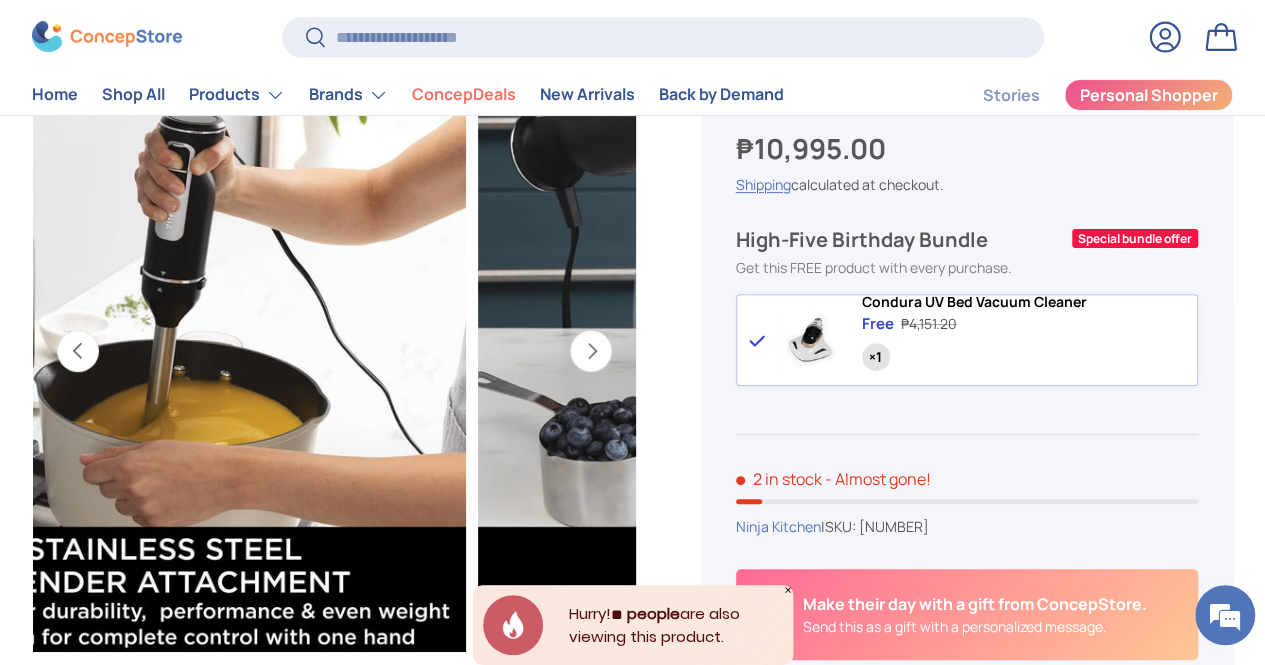 click on "Previous" at bounding box center (78, 351) 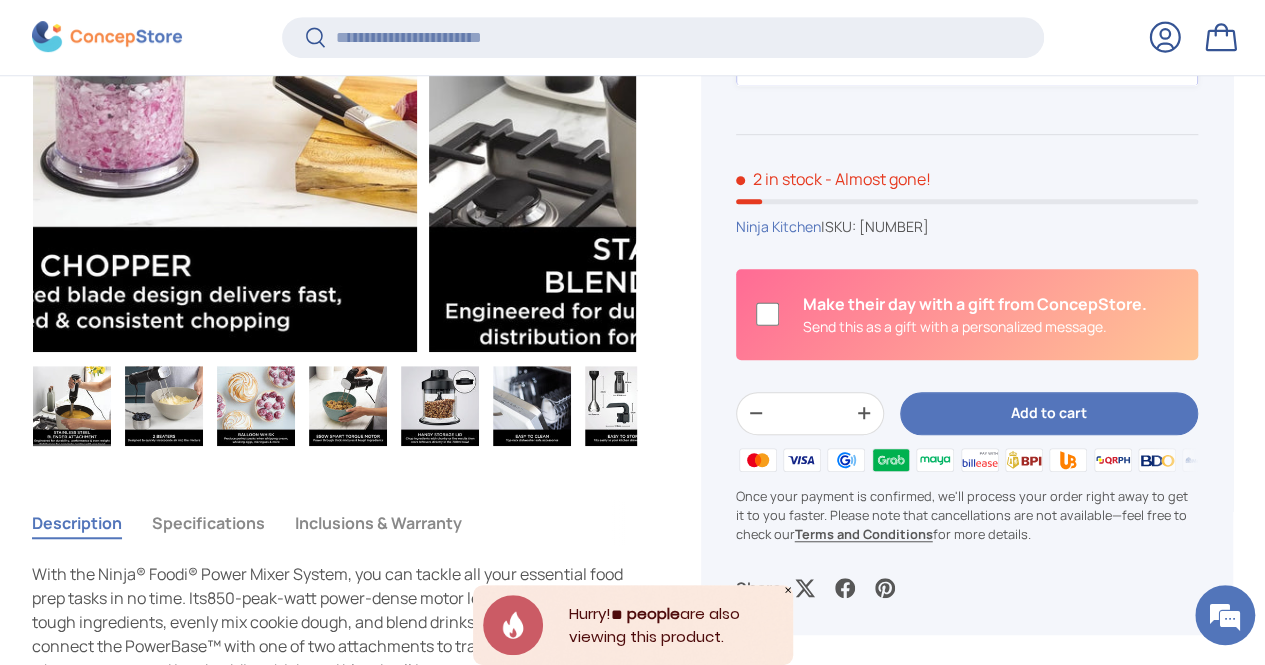 click at bounding box center (256, 406) 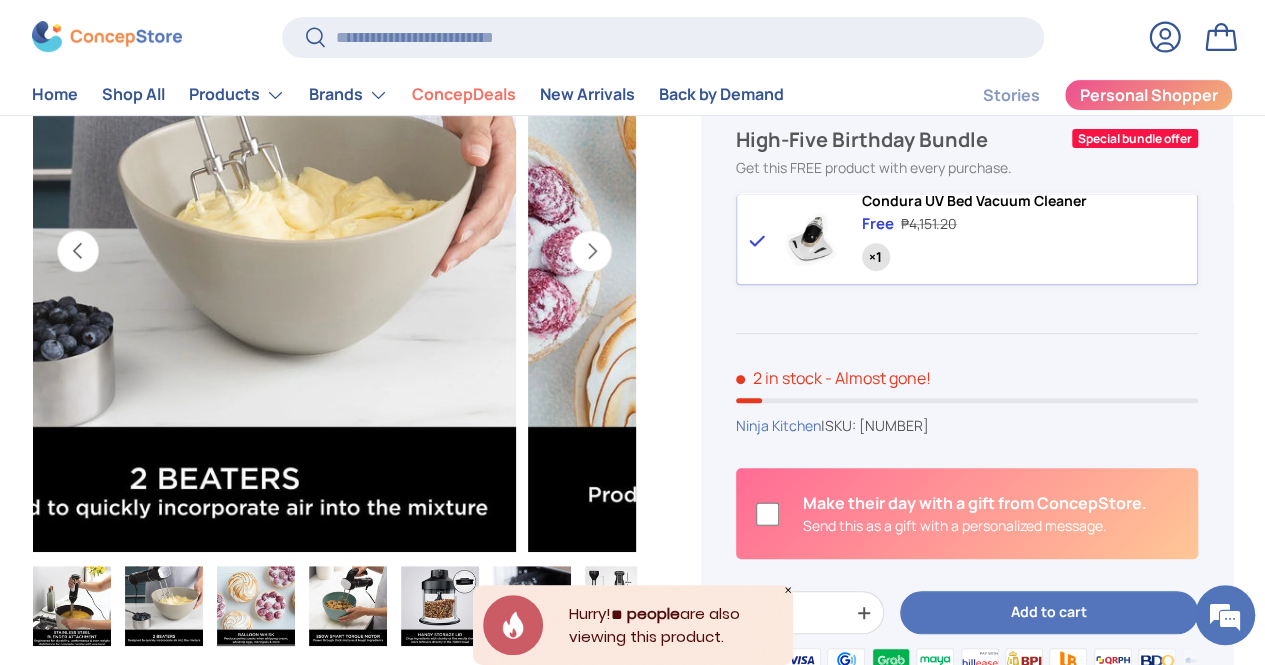 click on "Next" at bounding box center (591, 251) 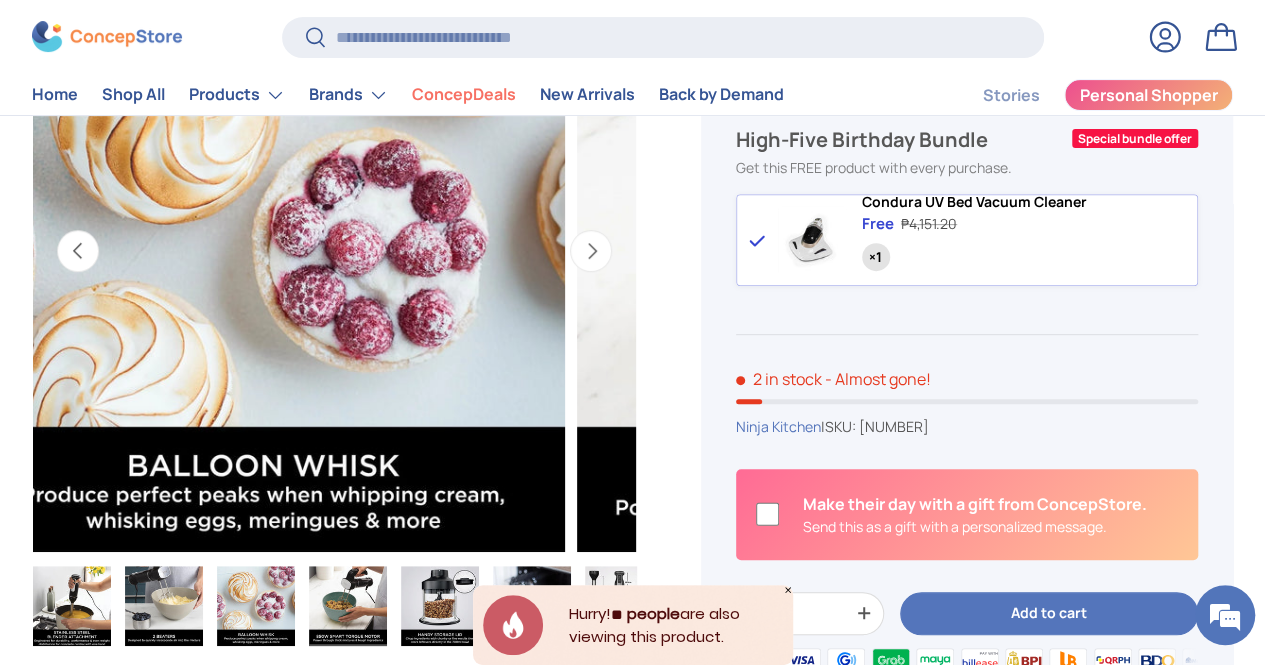 click on "Next" at bounding box center [591, 251] 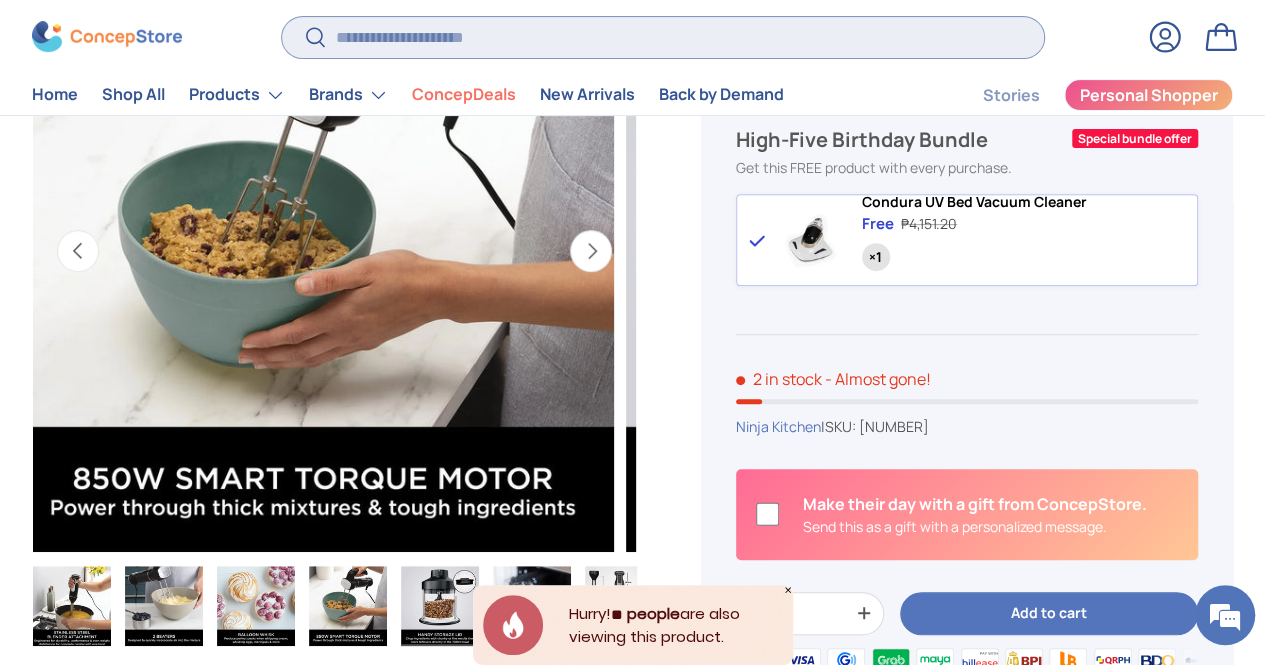 click on "Search" at bounding box center [663, 37] 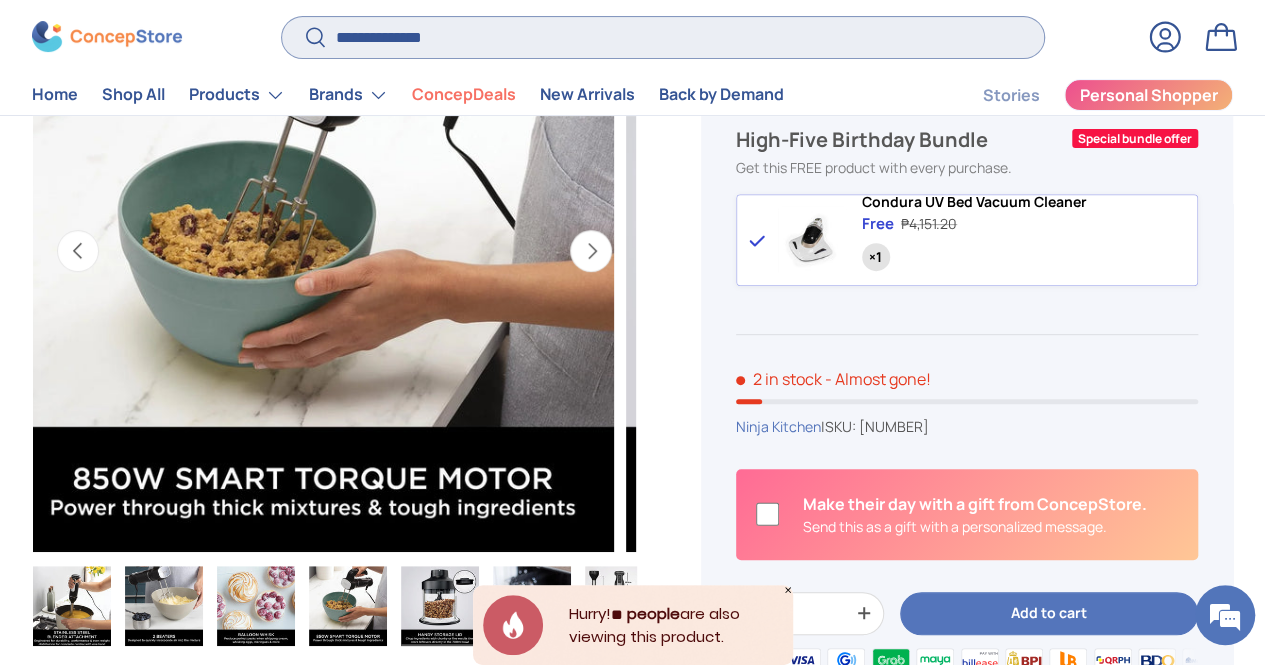 type on "**********" 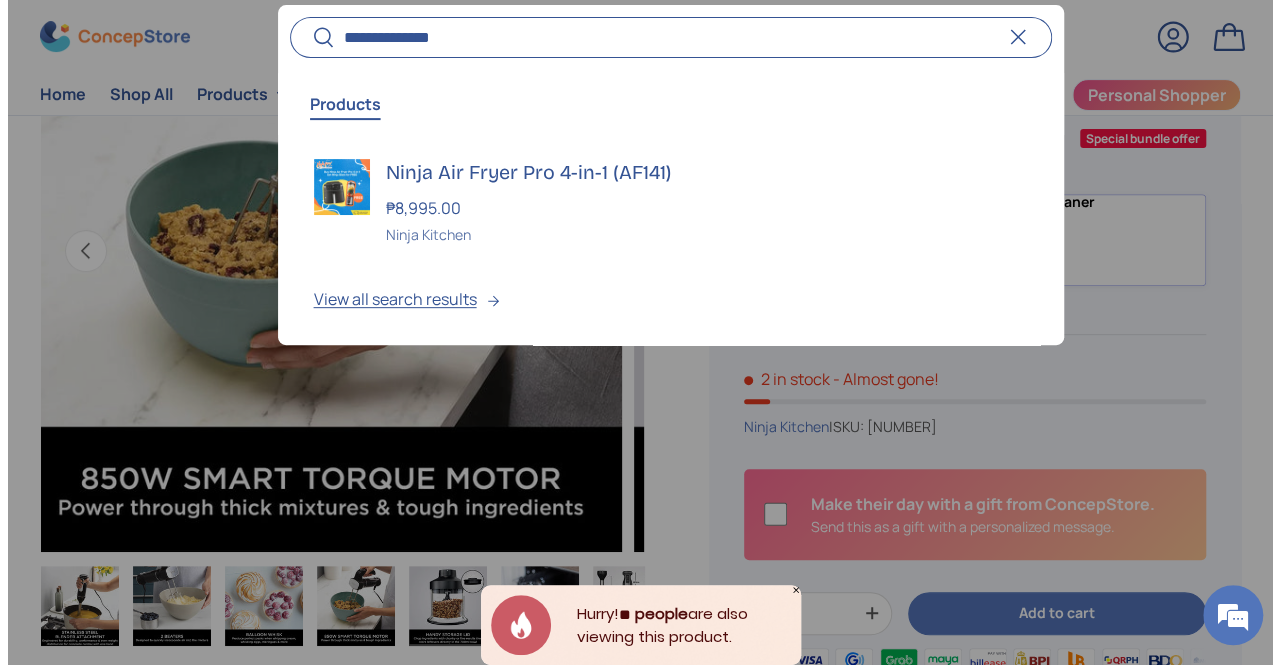 scroll, scrollTop: 0, scrollLeft: 6878, axis: horizontal 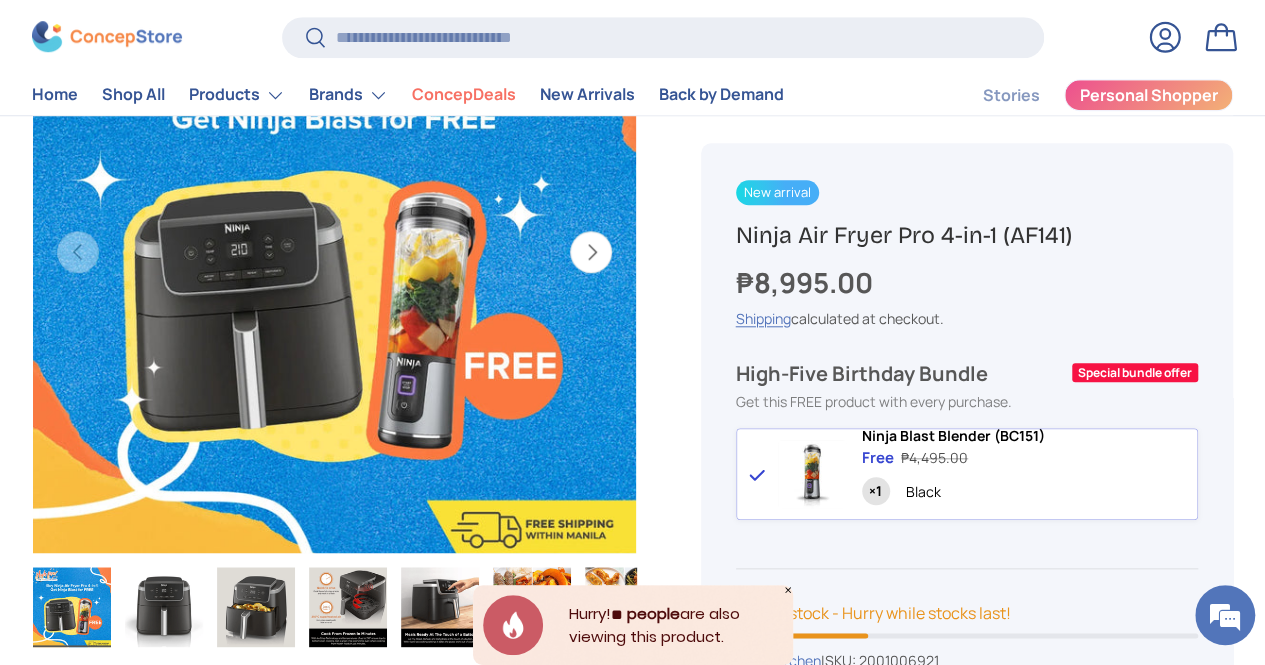 click on "Next" at bounding box center [591, 252] 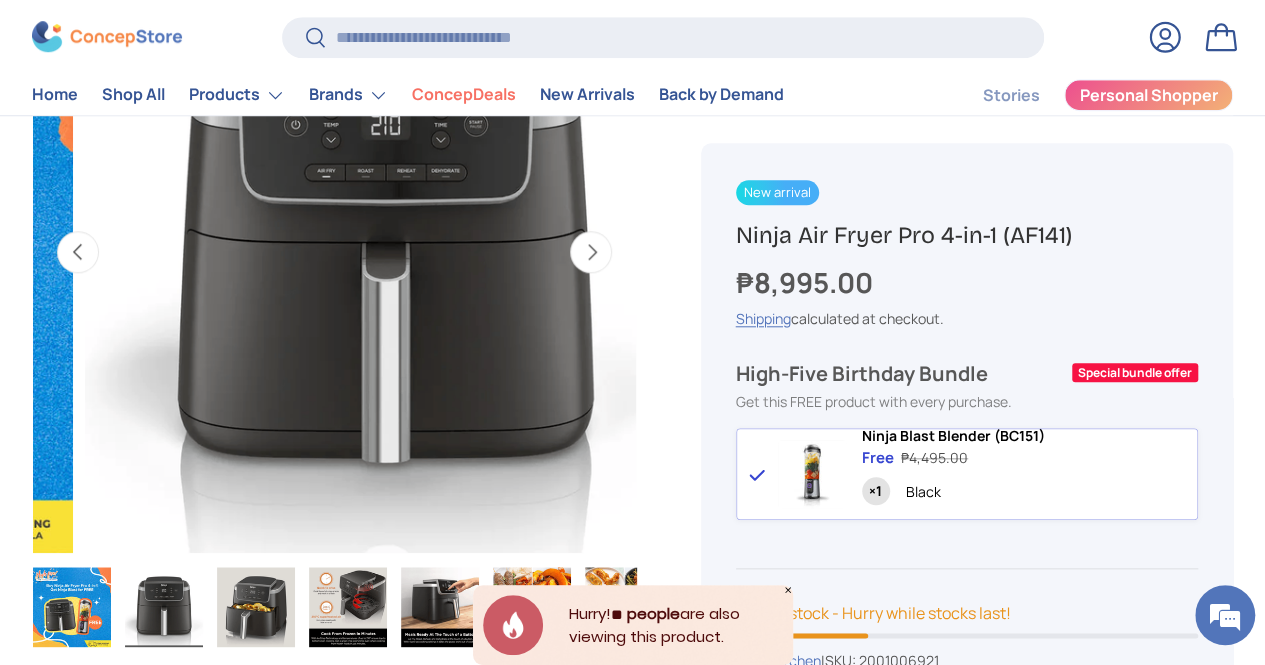 scroll, scrollTop: 0, scrollLeft: 565, axis: horizontal 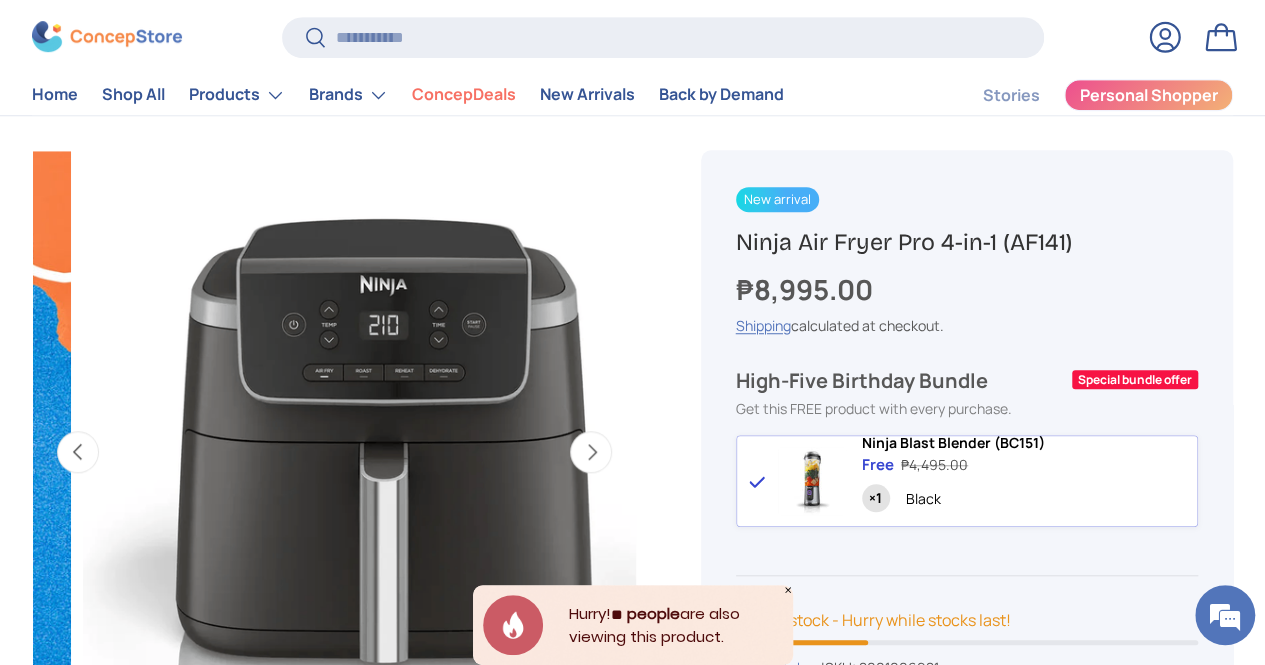 click on "Next" at bounding box center [591, 452] 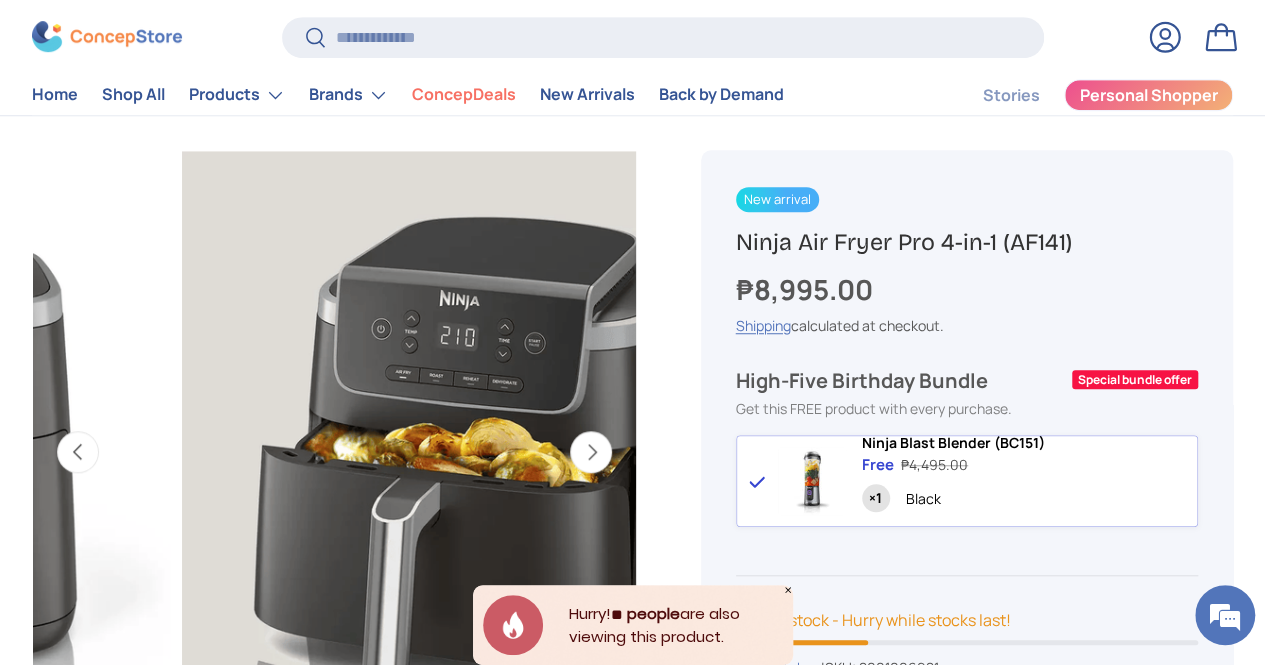 scroll, scrollTop: 0, scrollLeft: 1130, axis: horizontal 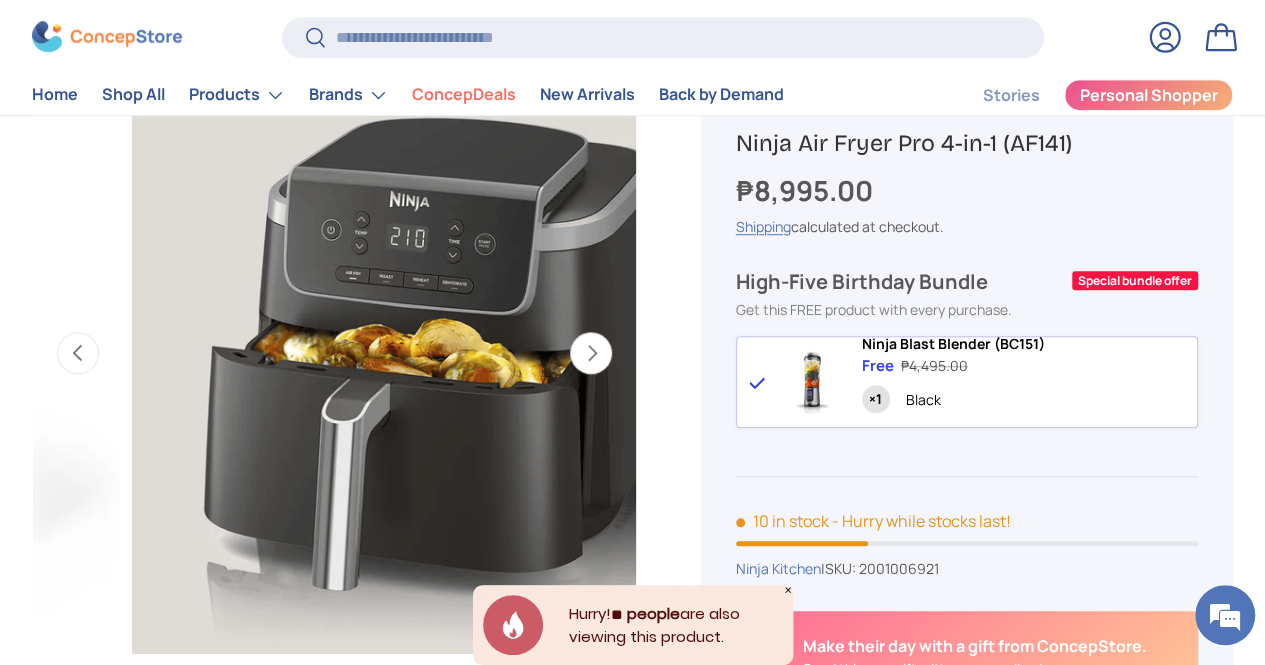 click on "Next" at bounding box center (591, 353) 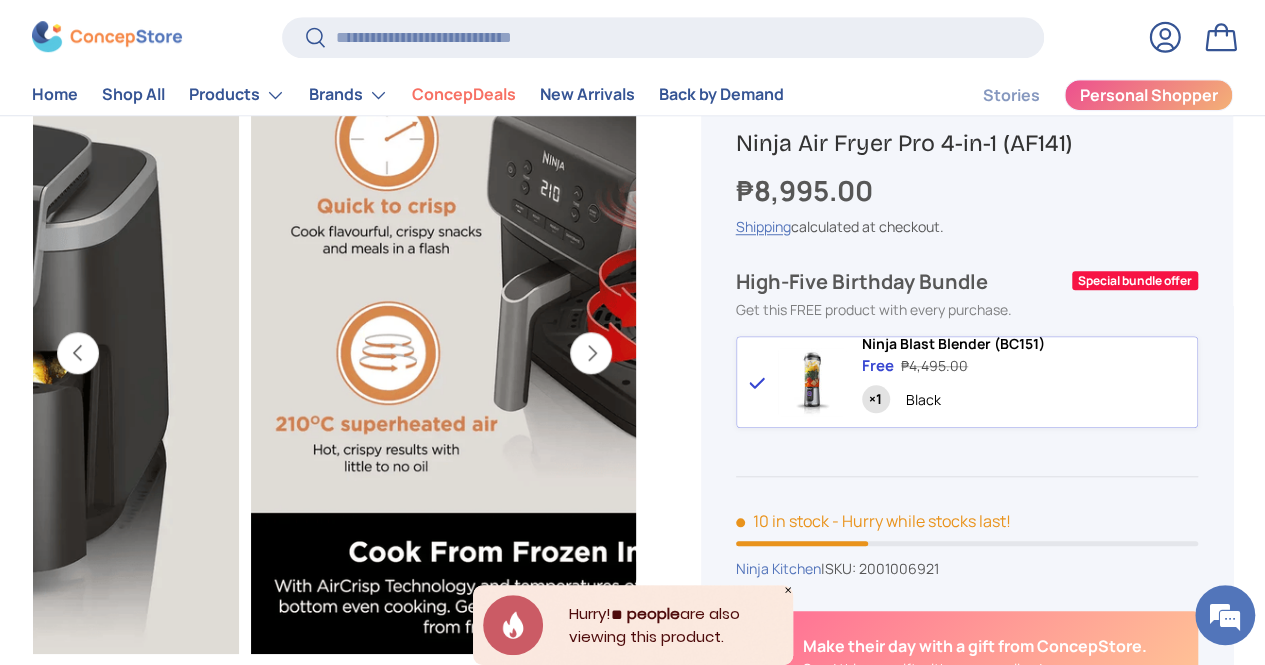 scroll, scrollTop: 0, scrollLeft: 1695, axis: horizontal 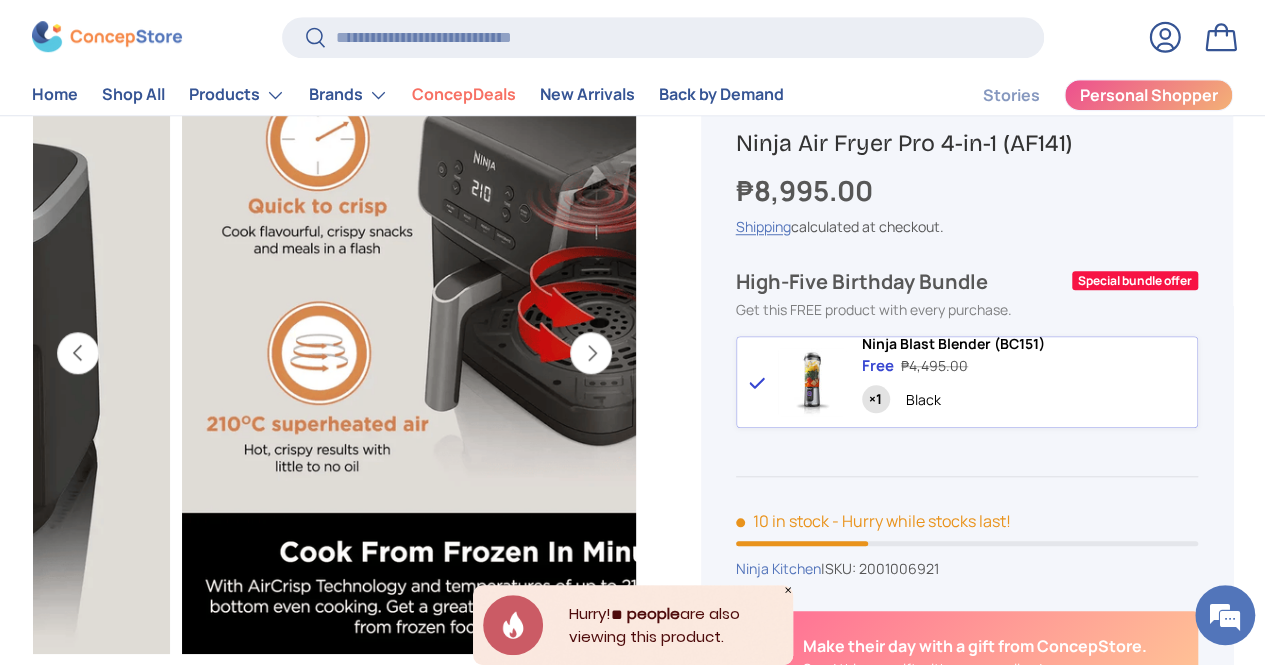 click on "Next" at bounding box center (591, 353) 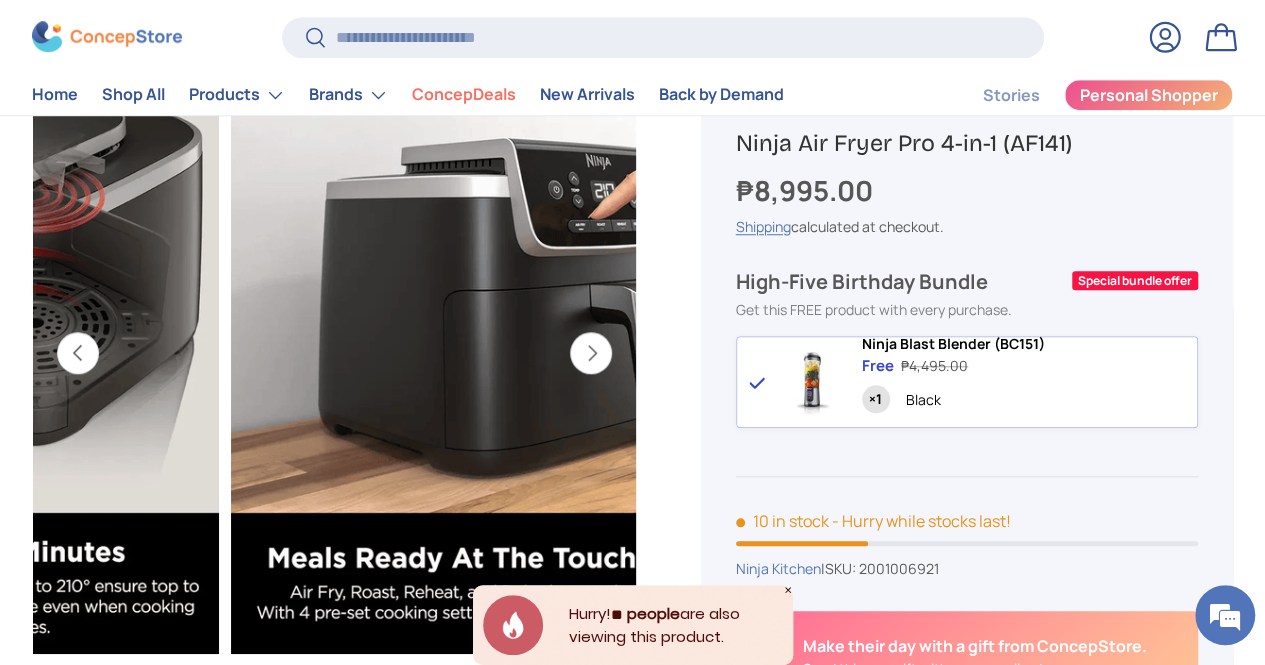 click on "Next" at bounding box center [591, 353] 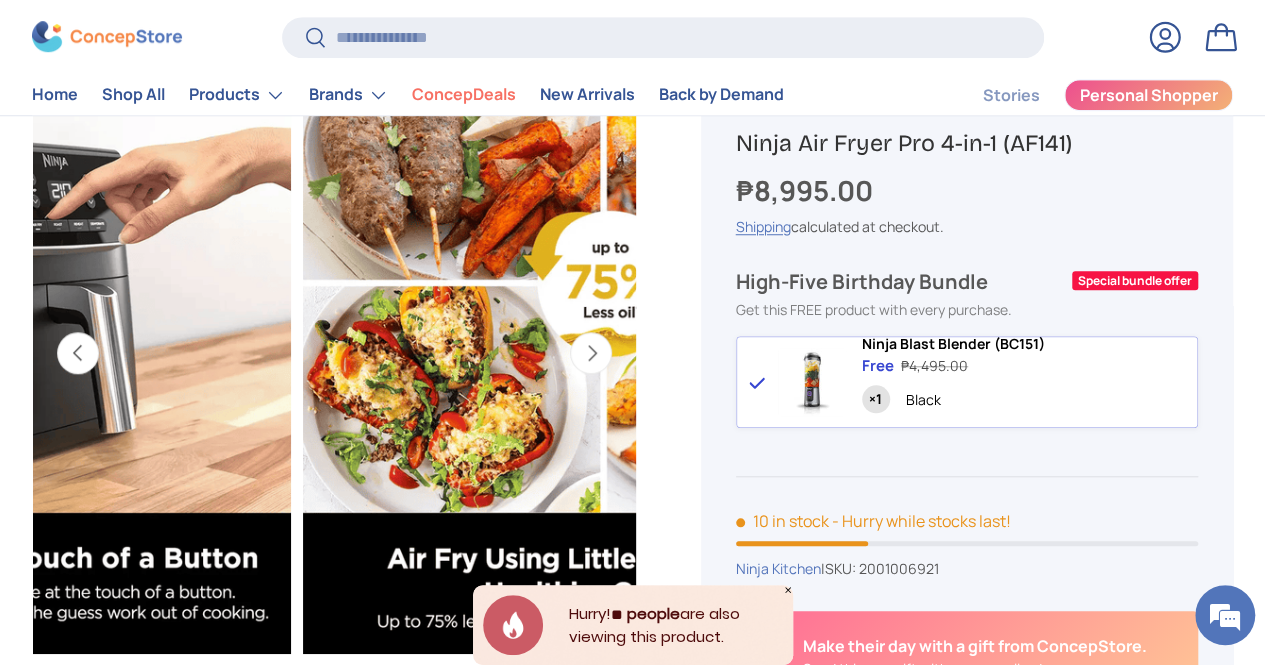 scroll, scrollTop: 0, scrollLeft: 2825, axis: horizontal 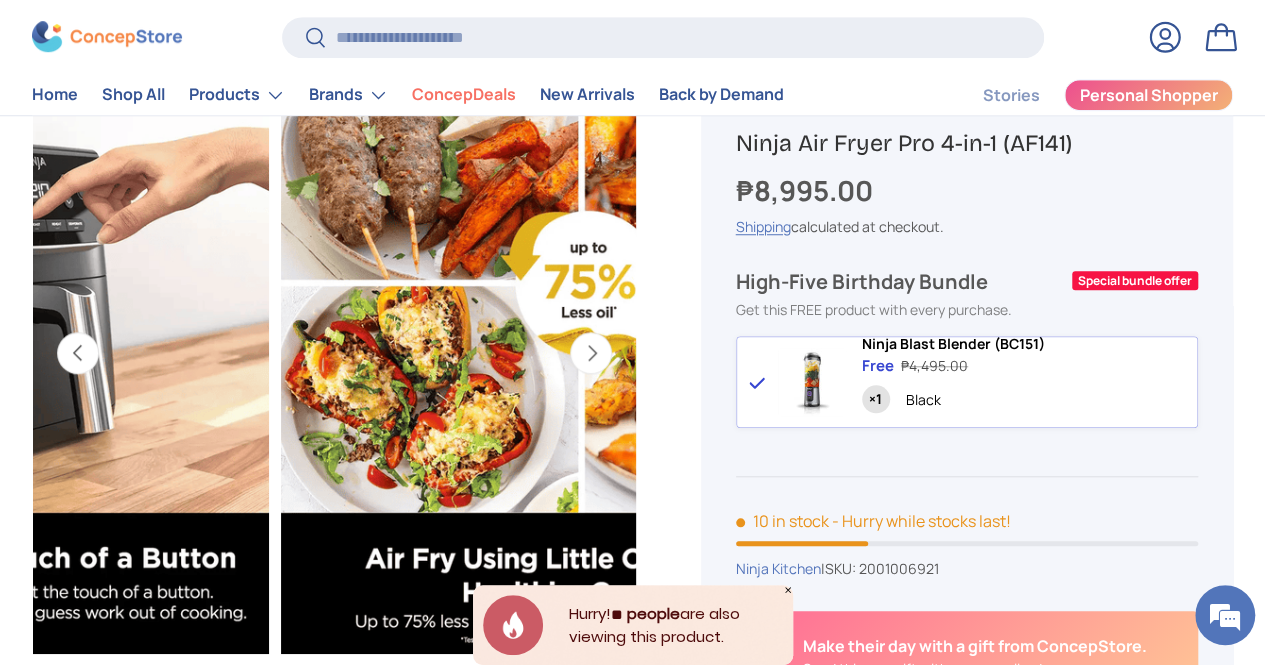 click on "Previous" at bounding box center (78, 353) 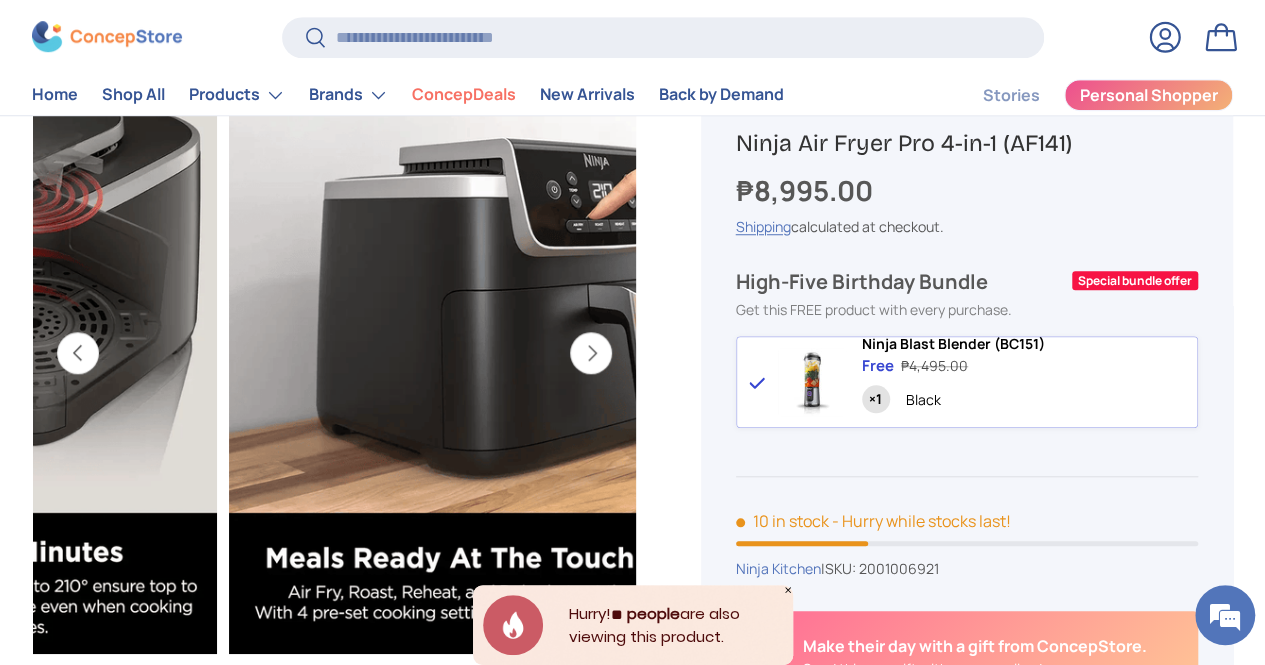 scroll, scrollTop: 0, scrollLeft: 2260, axis: horizontal 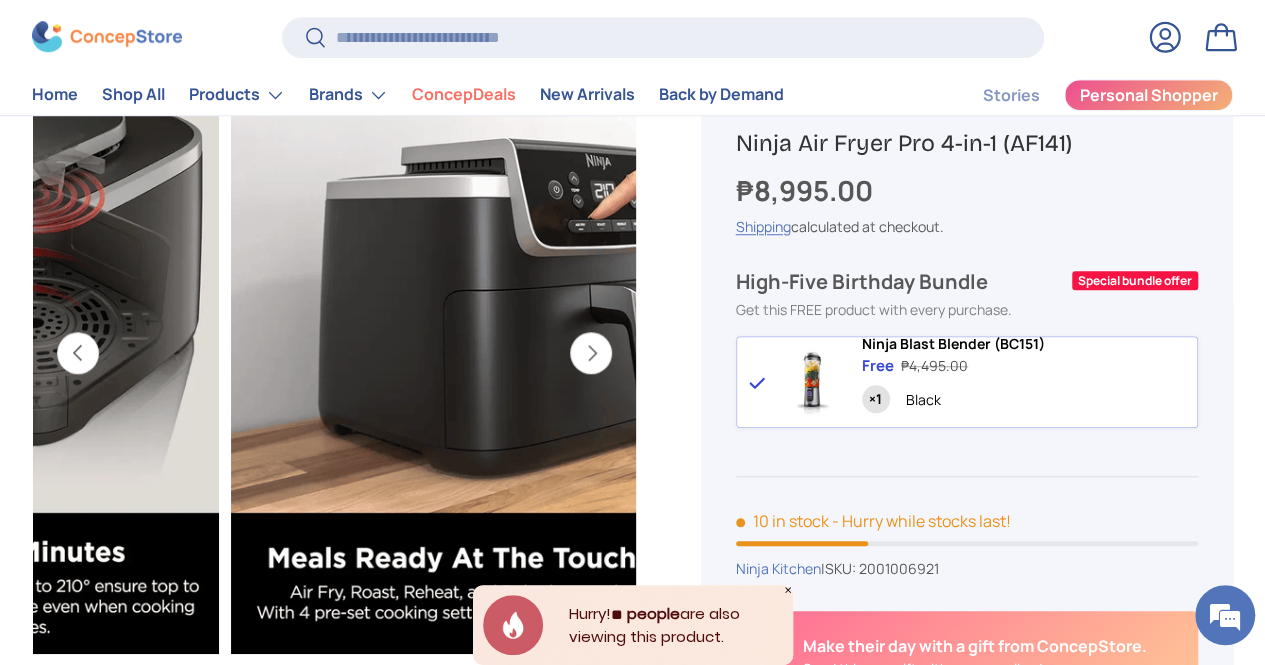 click on "Next" at bounding box center [591, 353] 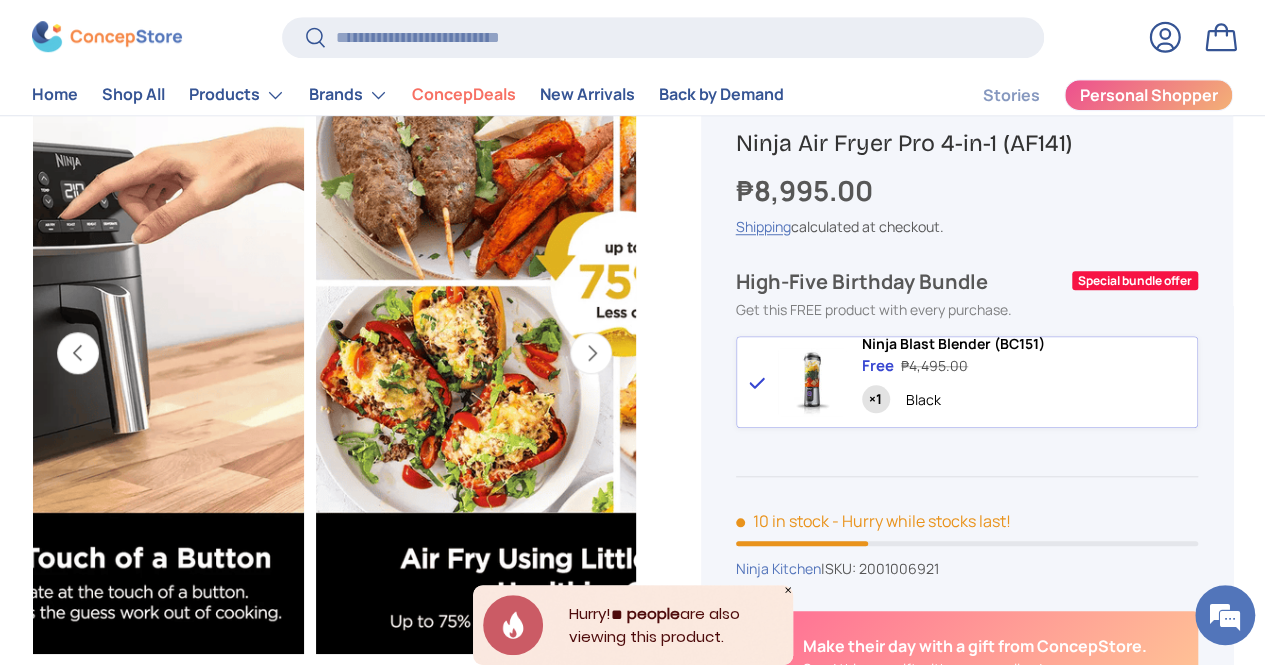 scroll, scrollTop: 0, scrollLeft: 2825, axis: horizontal 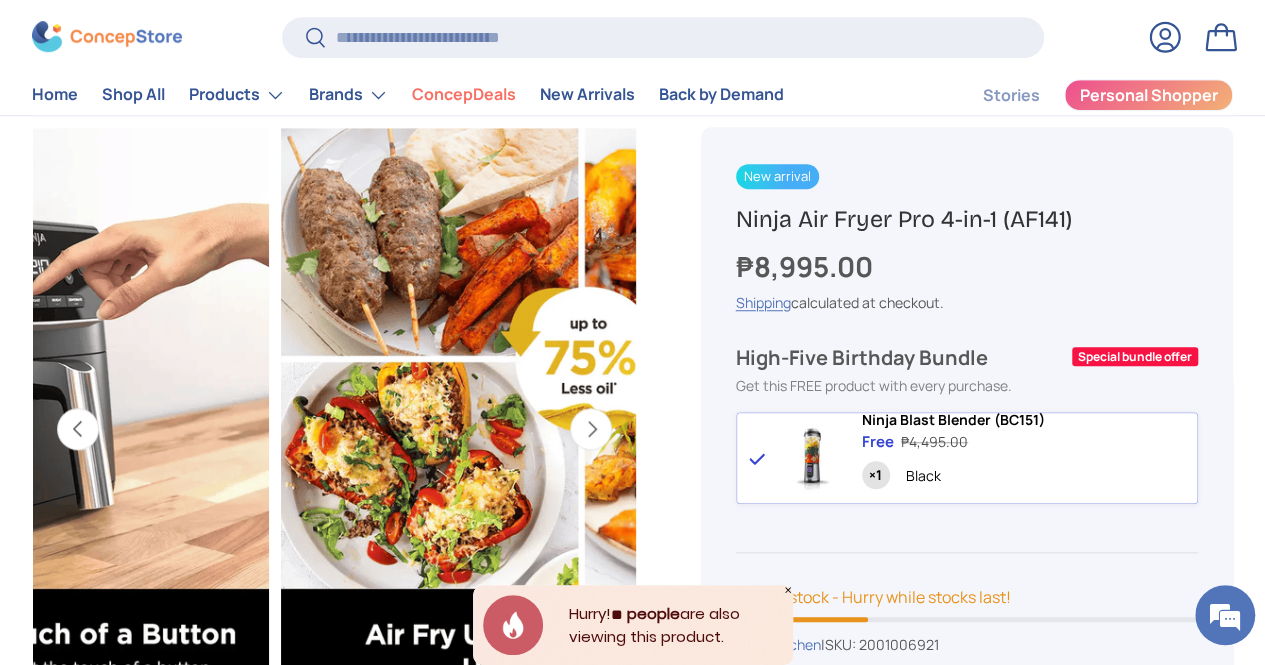 click on "Next" at bounding box center (591, 429) 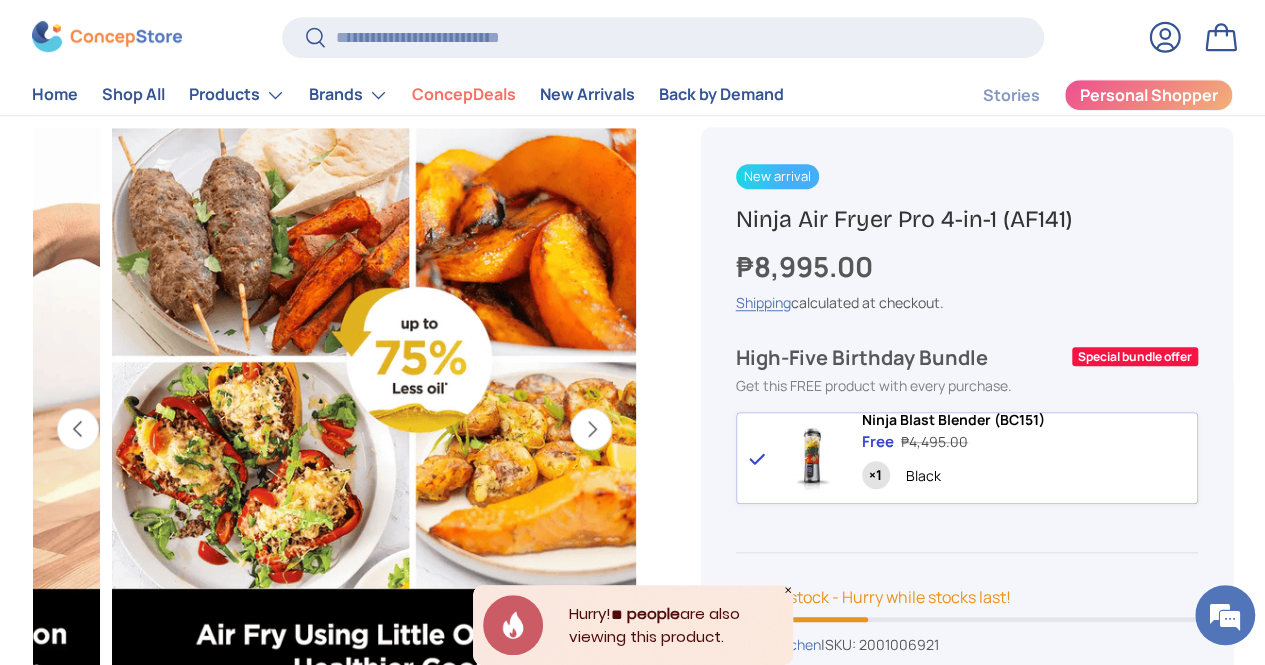 scroll, scrollTop: 0, scrollLeft: 3220, axis: horizontal 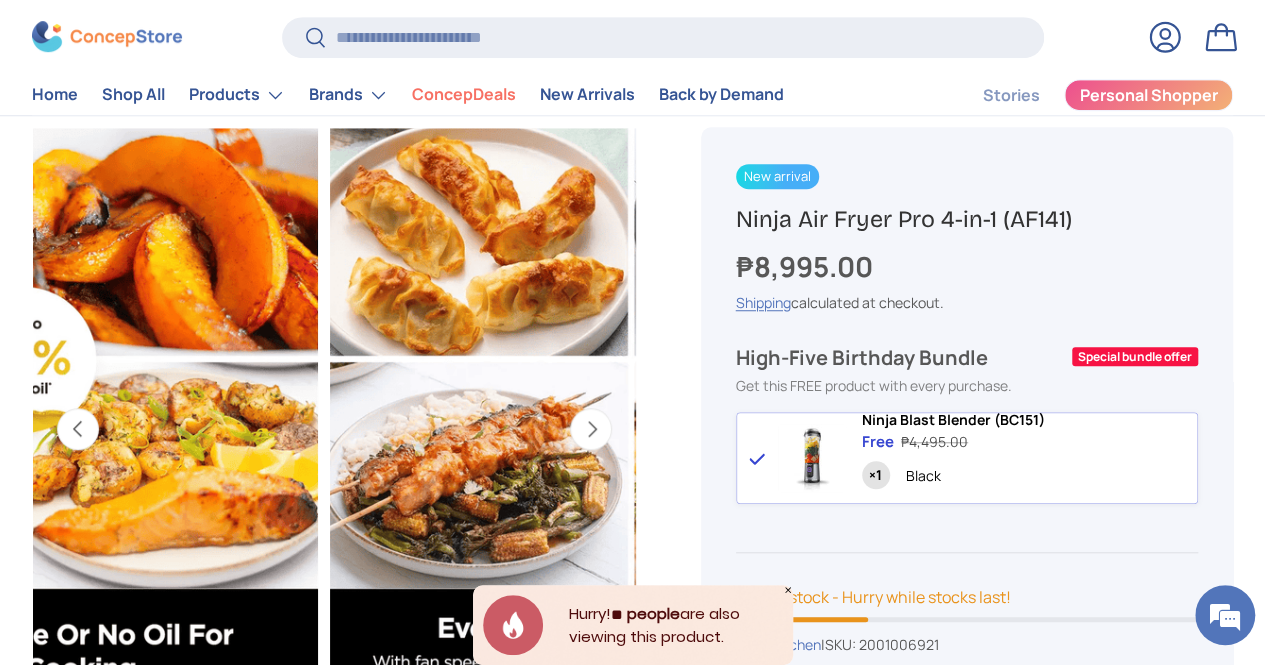 click on "Next" at bounding box center [591, 429] 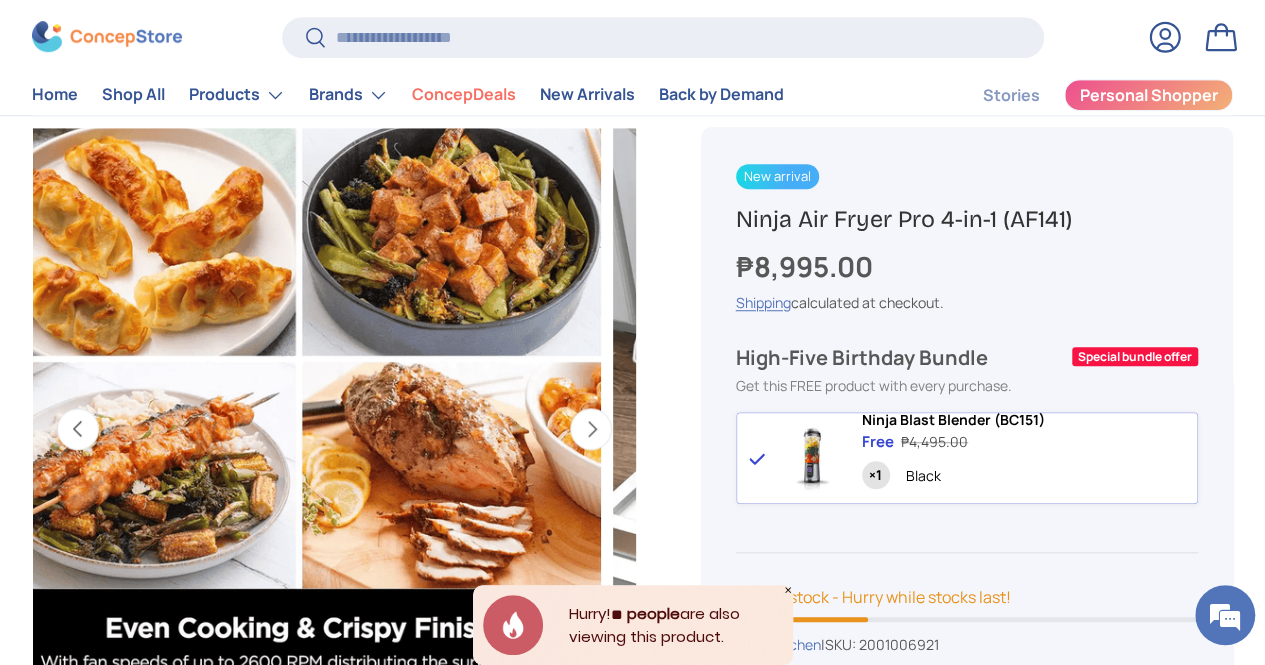 scroll, scrollTop: 0, scrollLeft: 3955, axis: horizontal 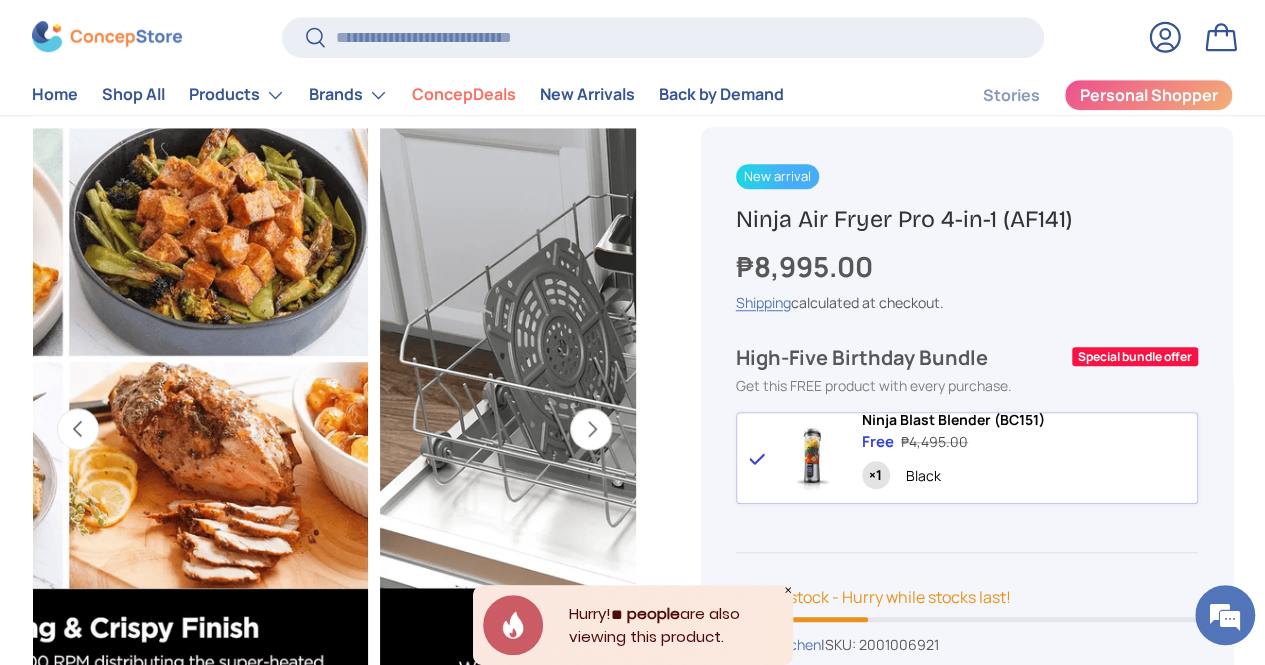 click on "Next" at bounding box center (591, 429) 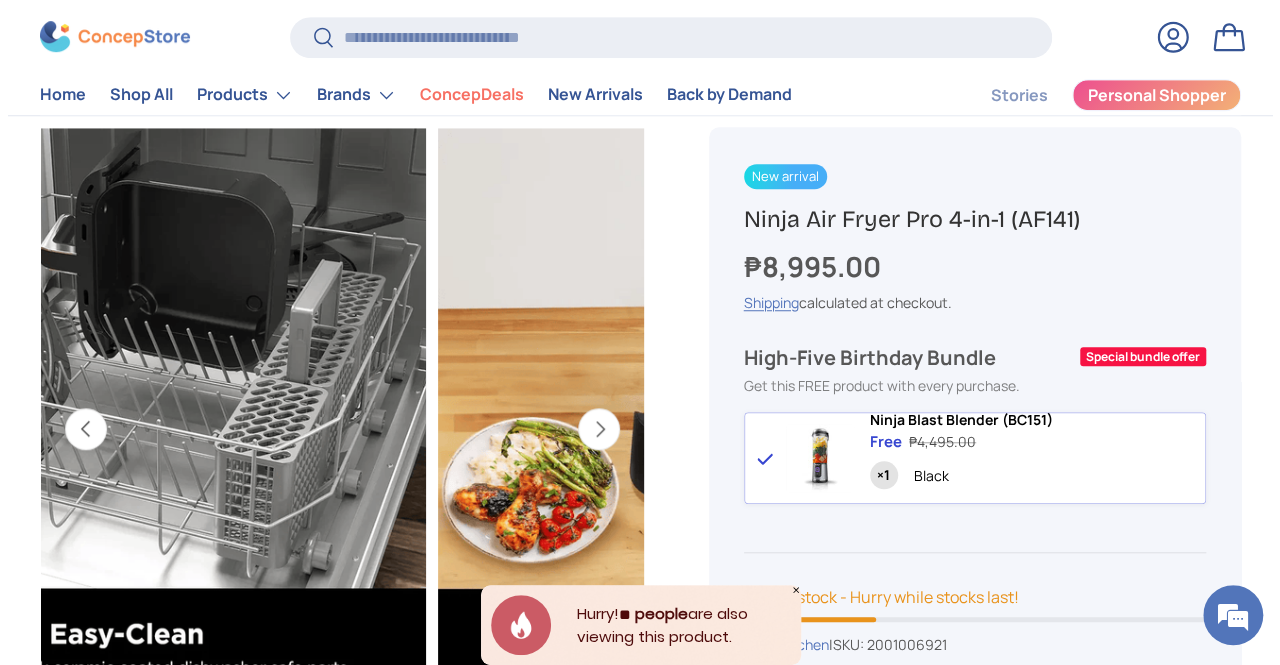 scroll, scrollTop: 0, scrollLeft: 4520, axis: horizontal 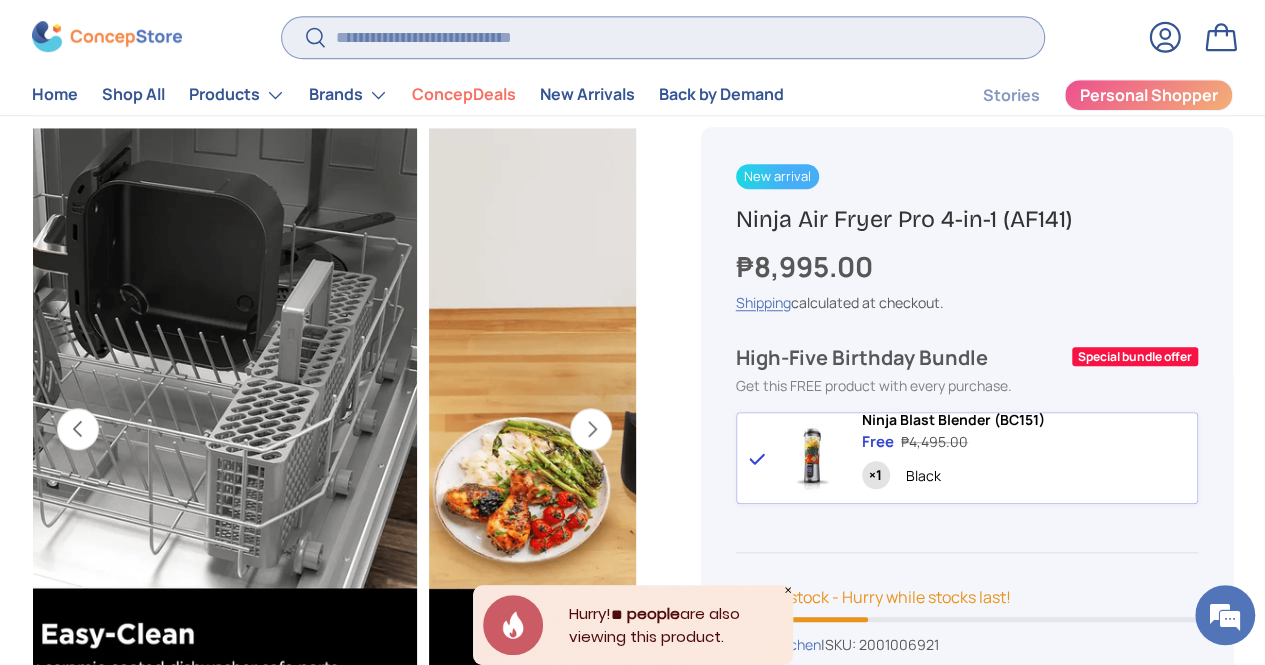 click on "Search" at bounding box center [663, 37] 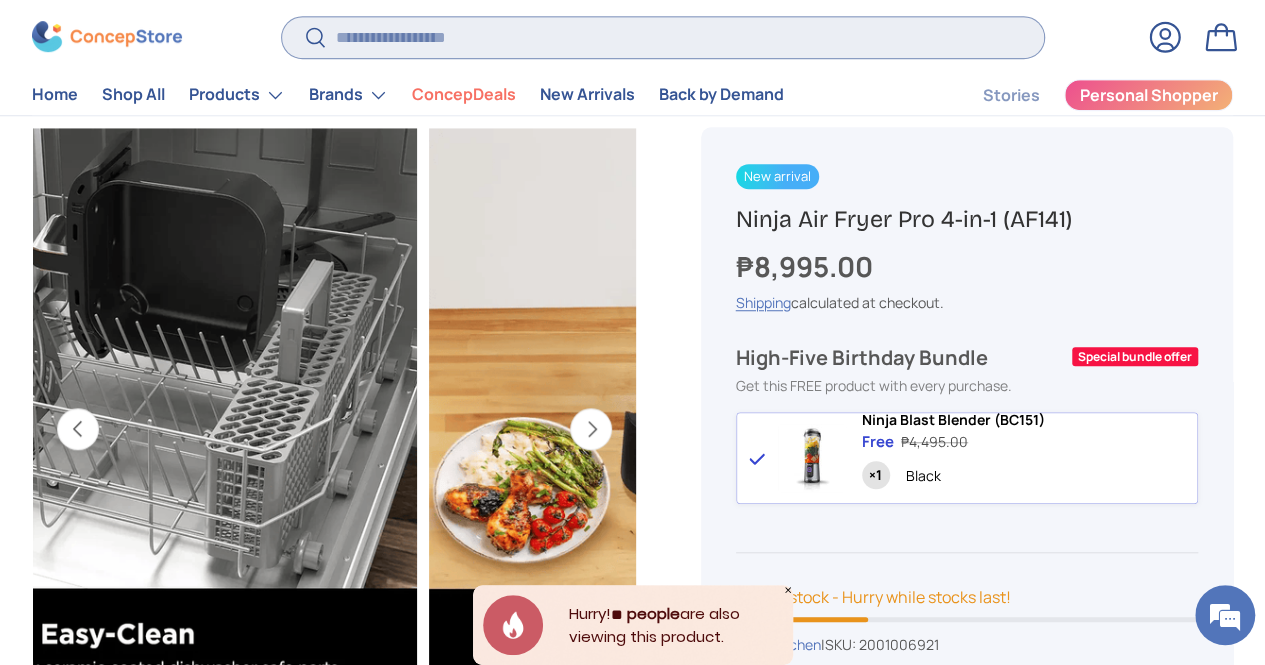 click on "Search" at bounding box center [663, 37] 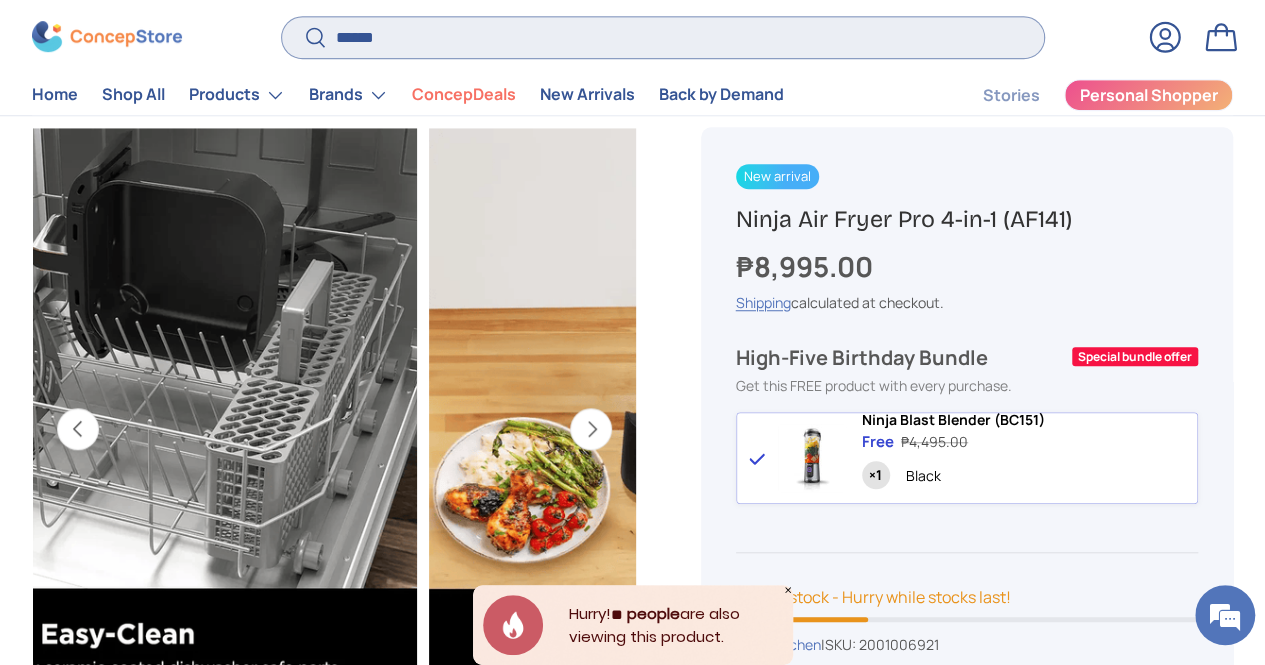 type on "*****" 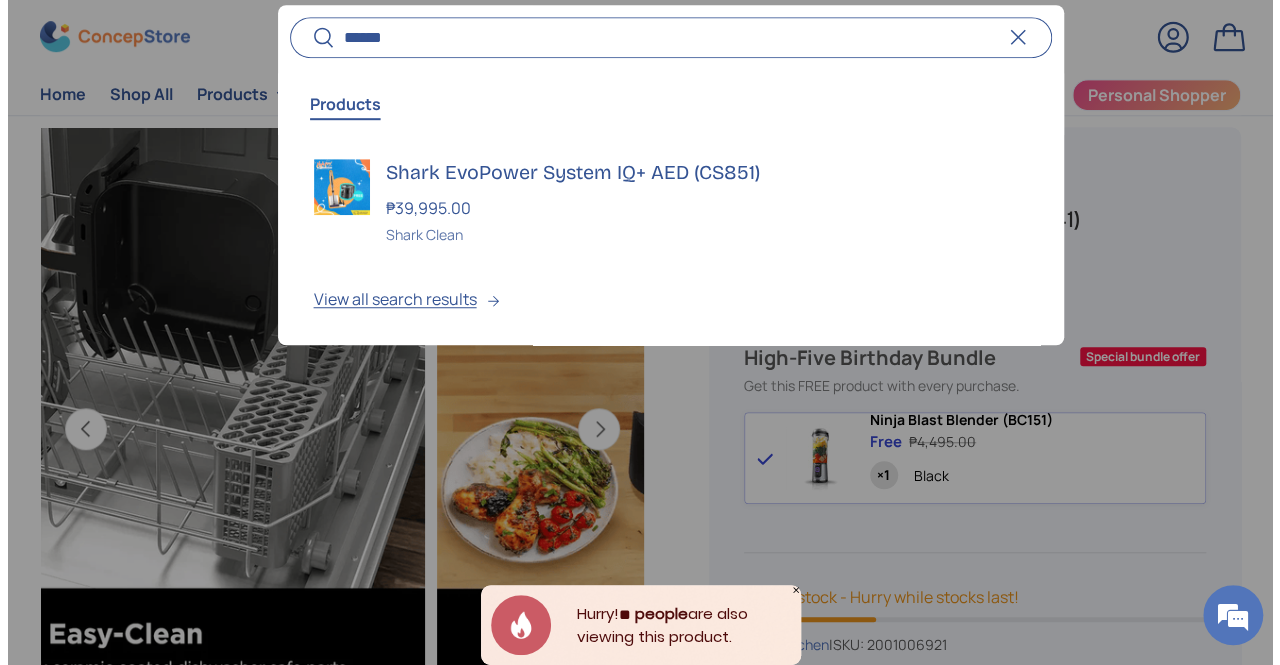 scroll, scrollTop: 0, scrollLeft: 4586, axis: horizontal 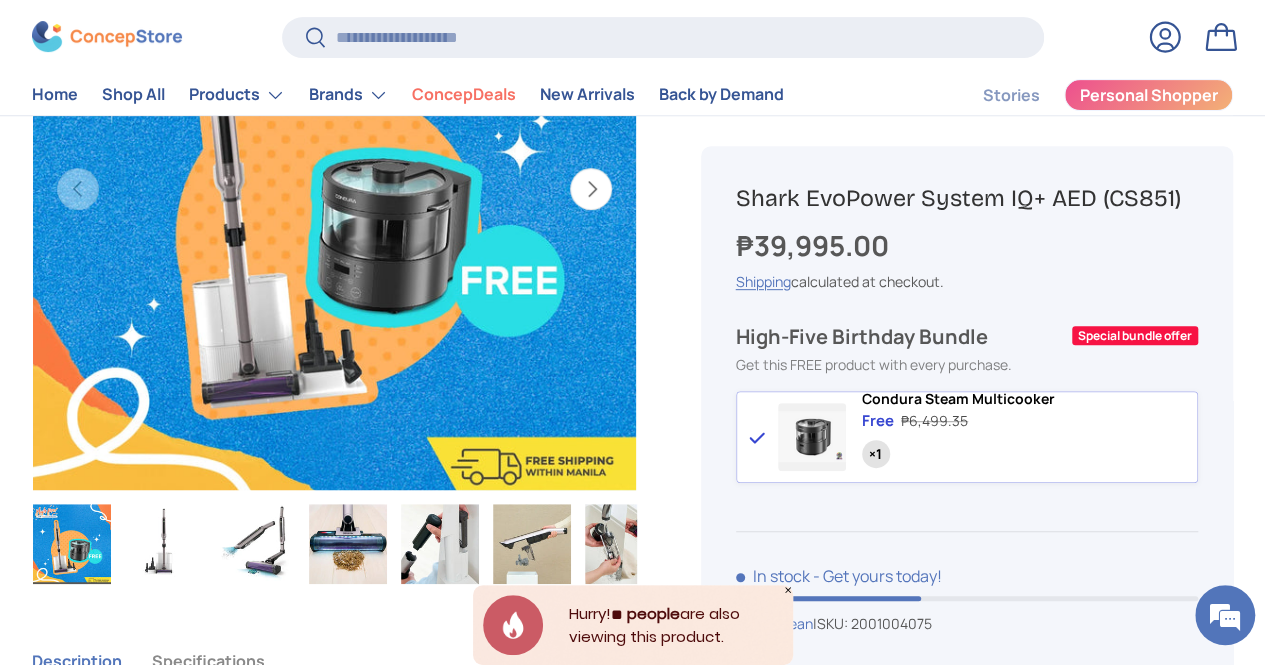 click at bounding box center [348, 544] 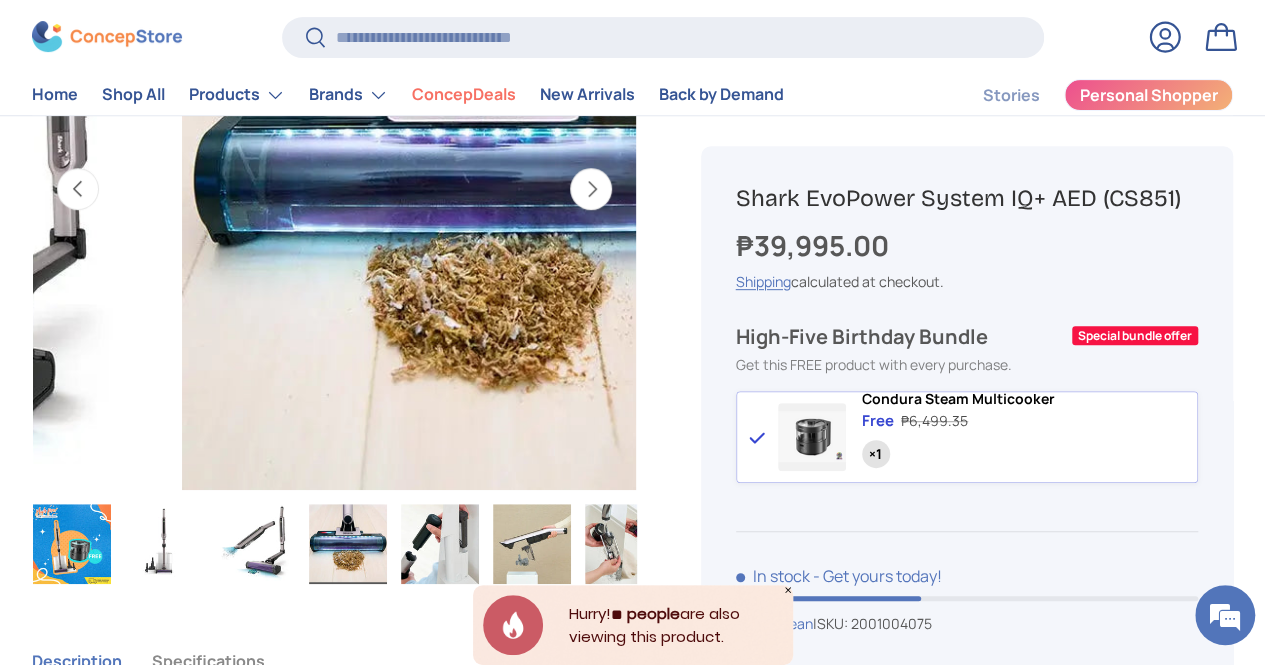 click on "Home
Shark EvoPower System IQ+ AED (CS851)
Image 4 is now available in gallery view
Previous
Next
Loading...
Load image 1 in gallery view
Load image 2 in gallery view
Load image 3 in gallery view
Load image 4 in gallery view
Load image 5 in gallery view" at bounding box center [632, 2207] 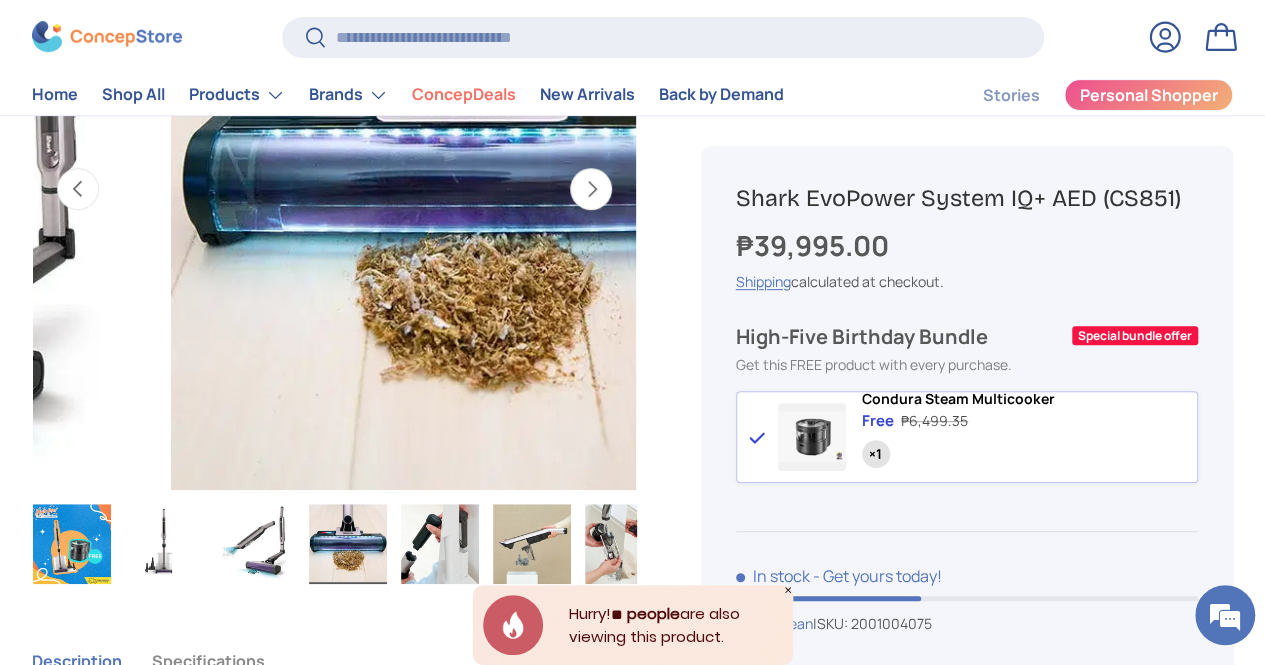 scroll, scrollTop: 0, scrollLeft: 1695, axis: horizontal 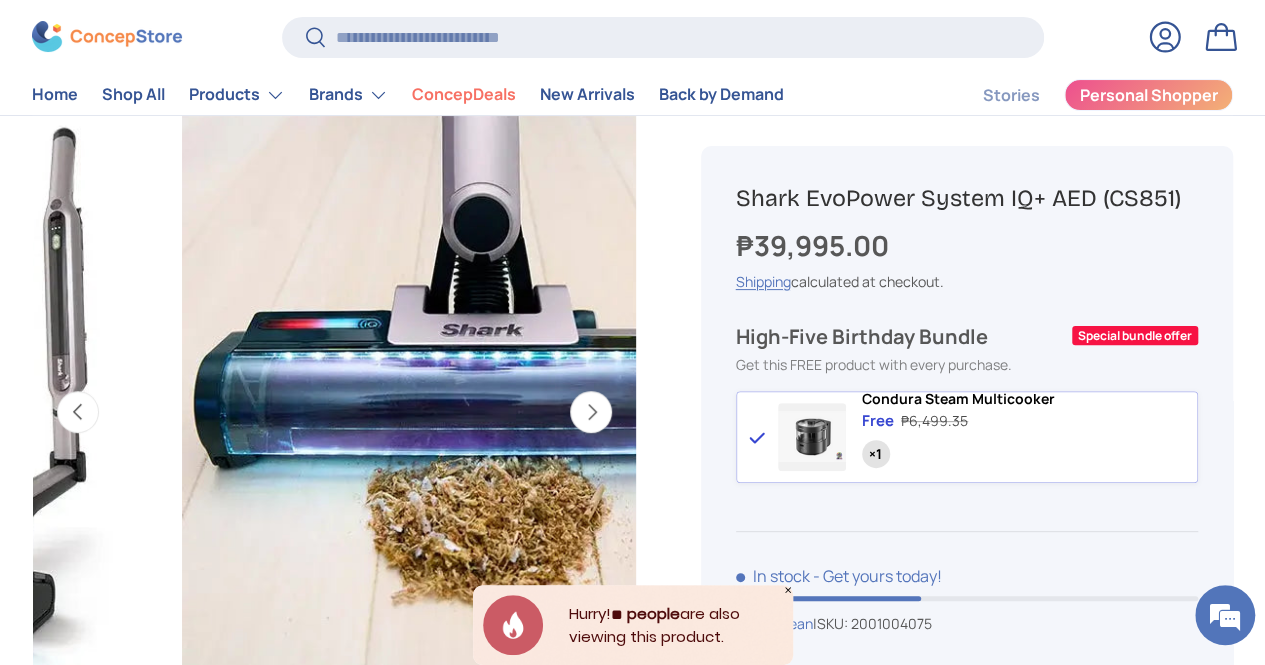 click on "Next" at bounding box center (591, 412) 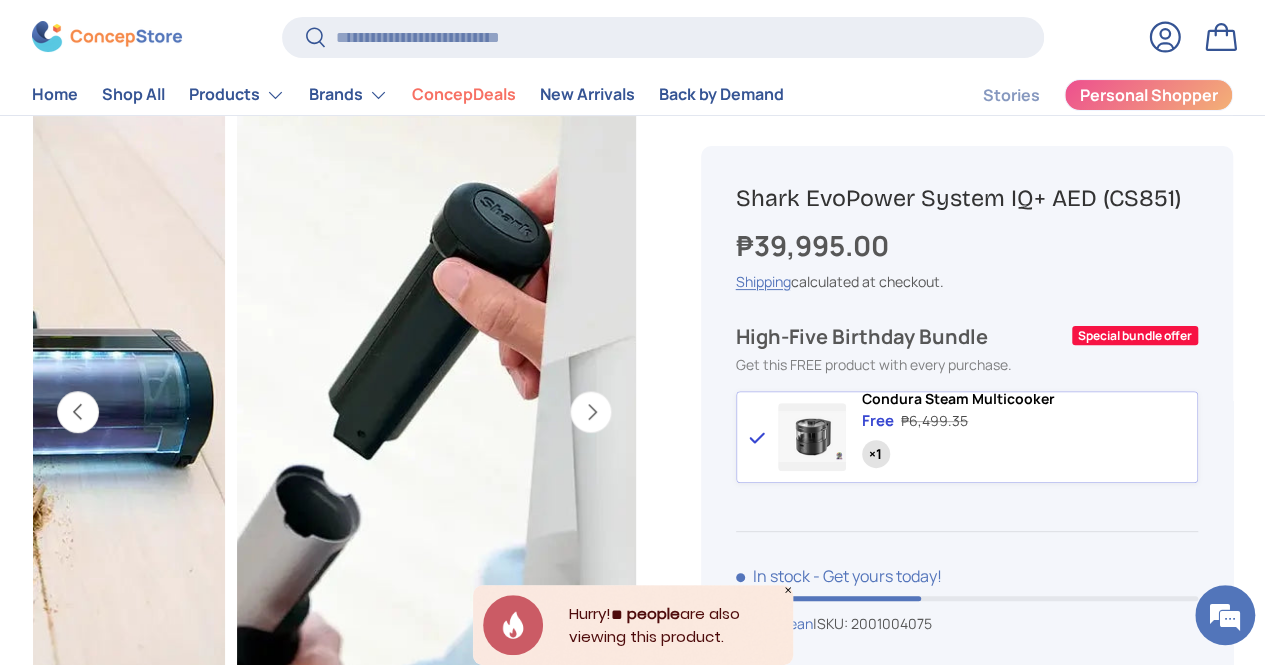 scroll, scrollTop: 0, scrollLeft: 2260, axis: horizontal 